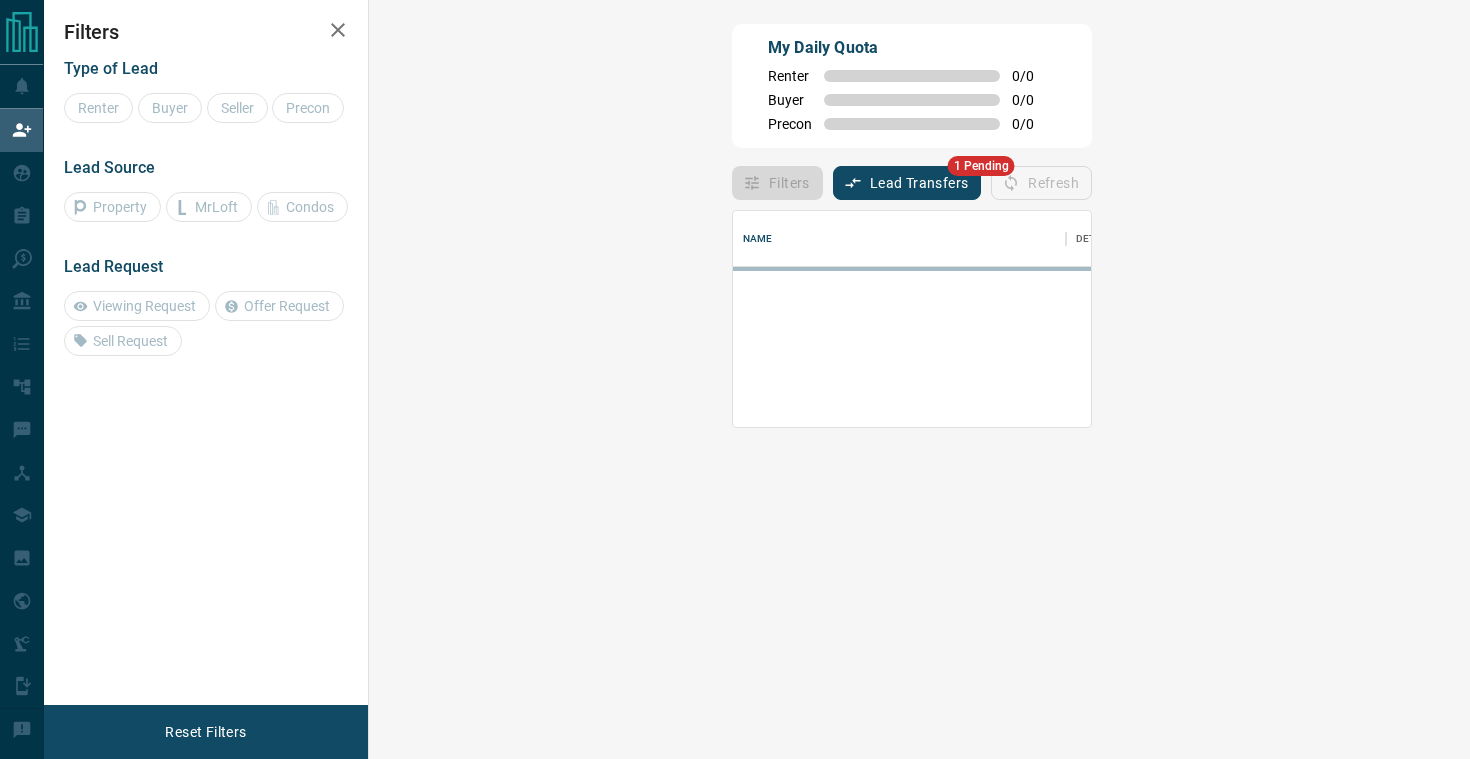 scroll, scrollTop: 0, scrollLeft: 0, axis: both 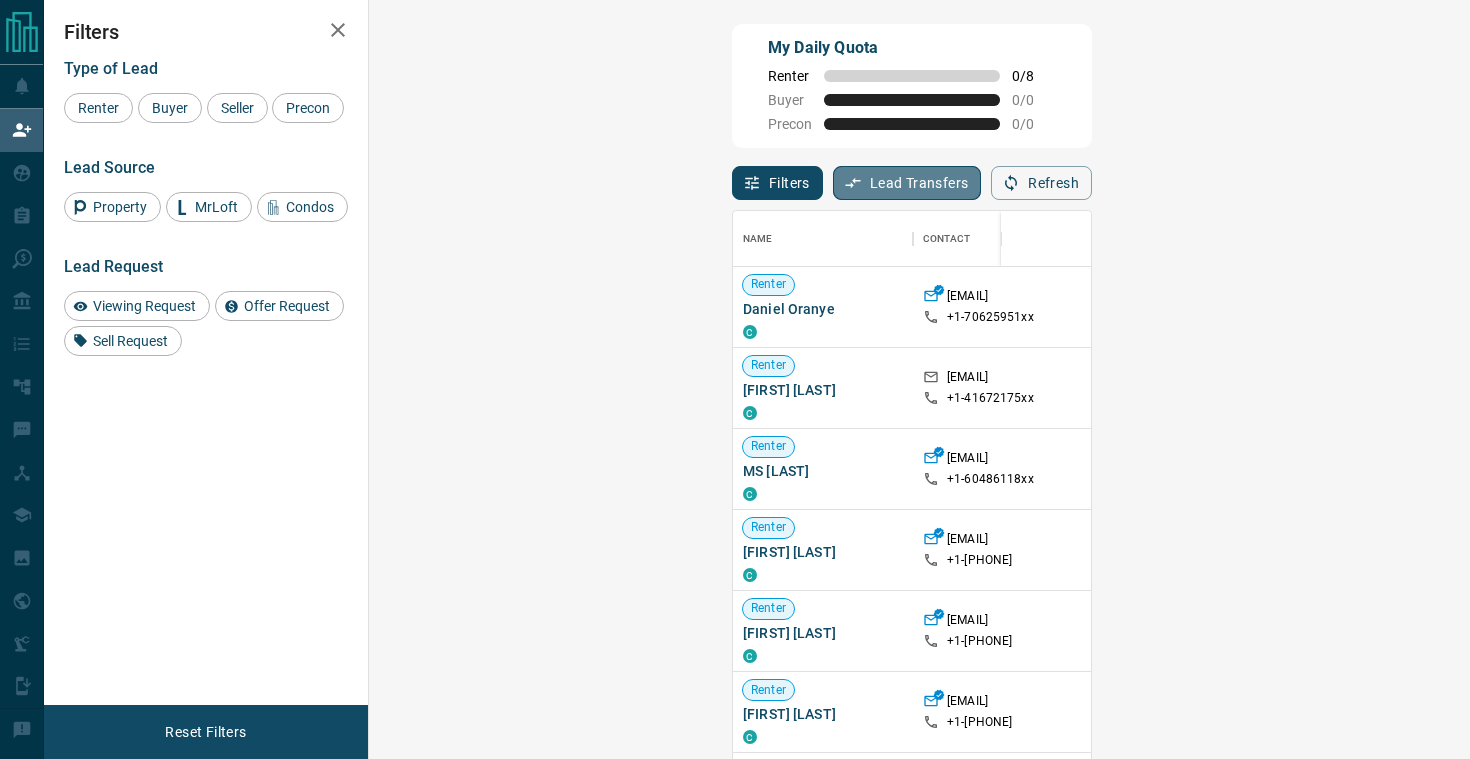 click on "Lead Transfers" at bounding box center (907, 183) 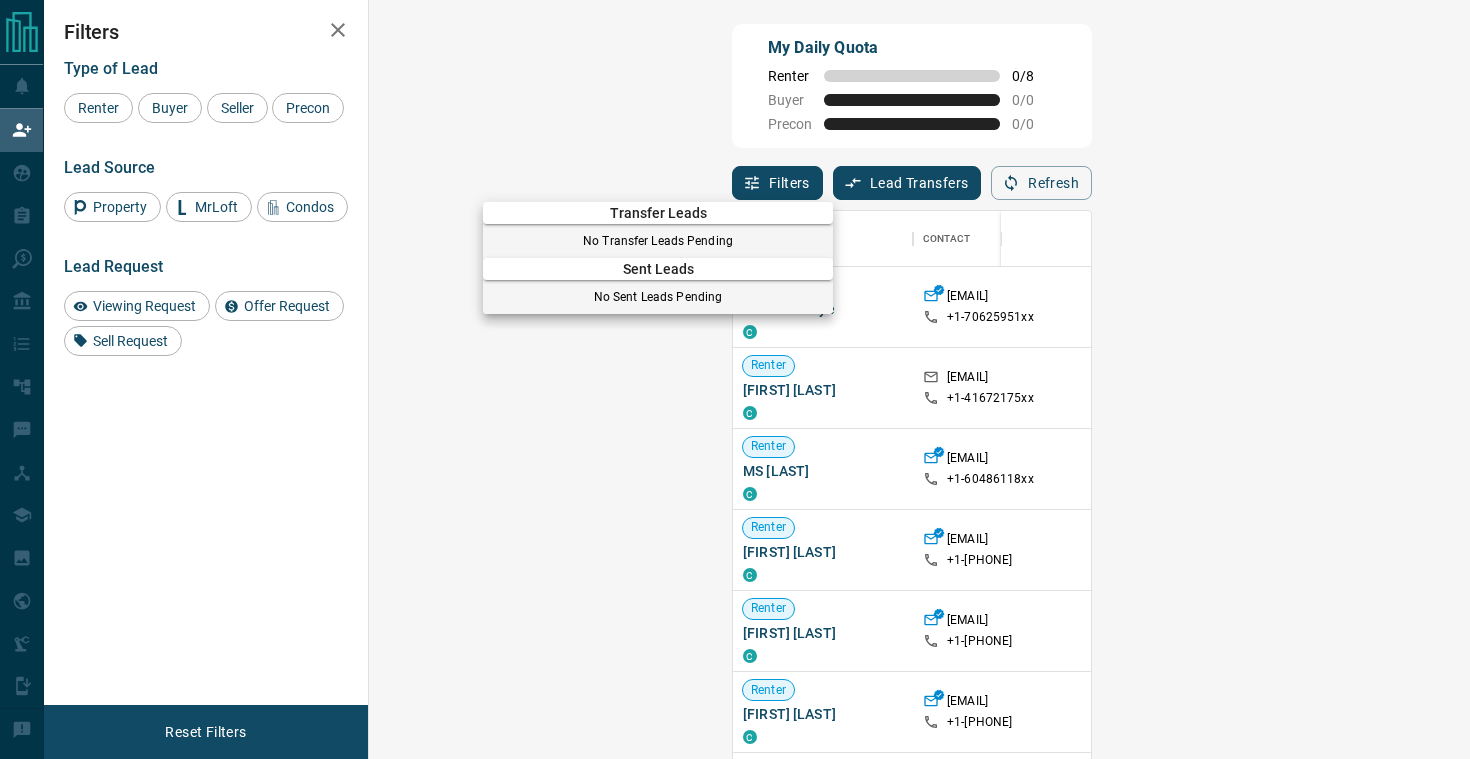 click at bounding box center (735, 379) 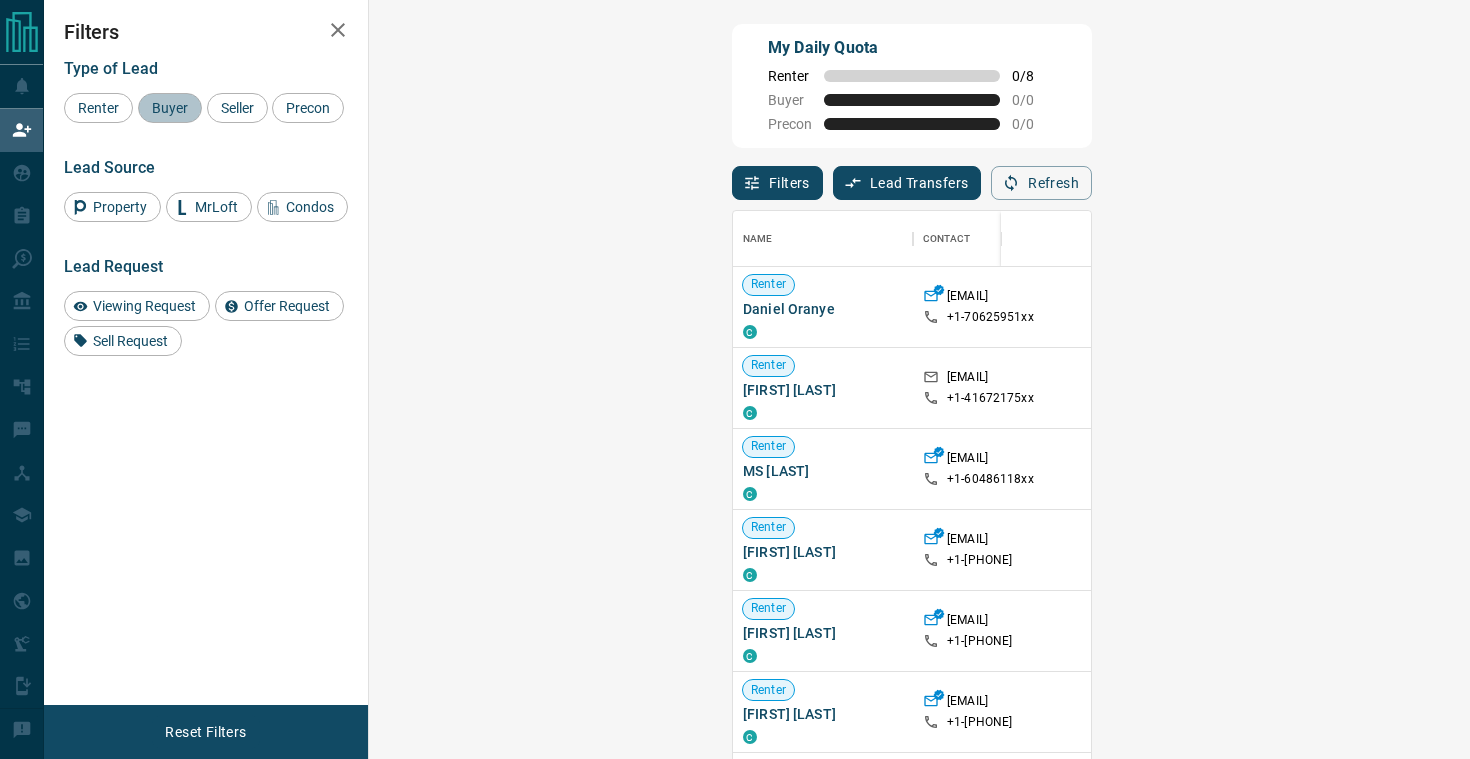 click on "Buyer" at bounding box center (170, 108) 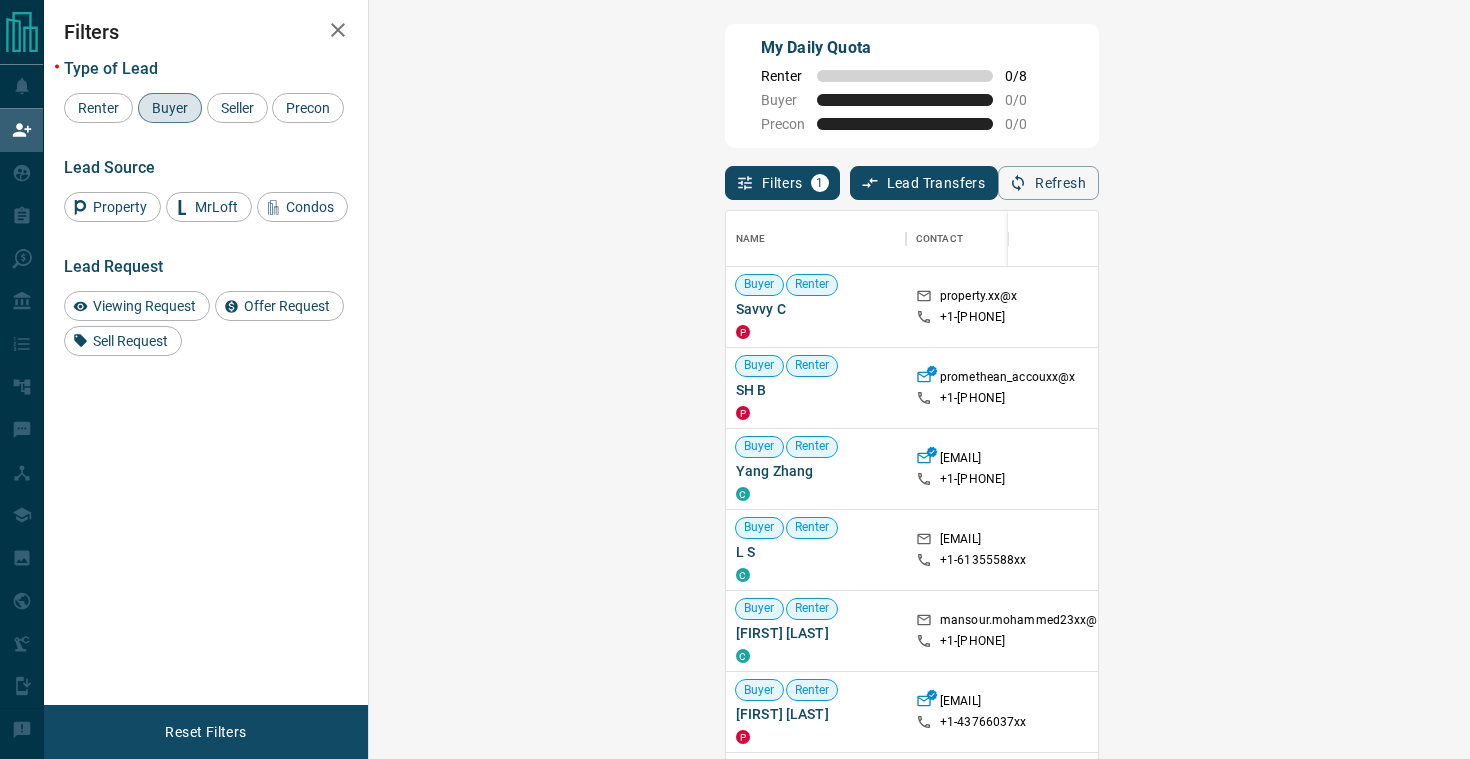 click 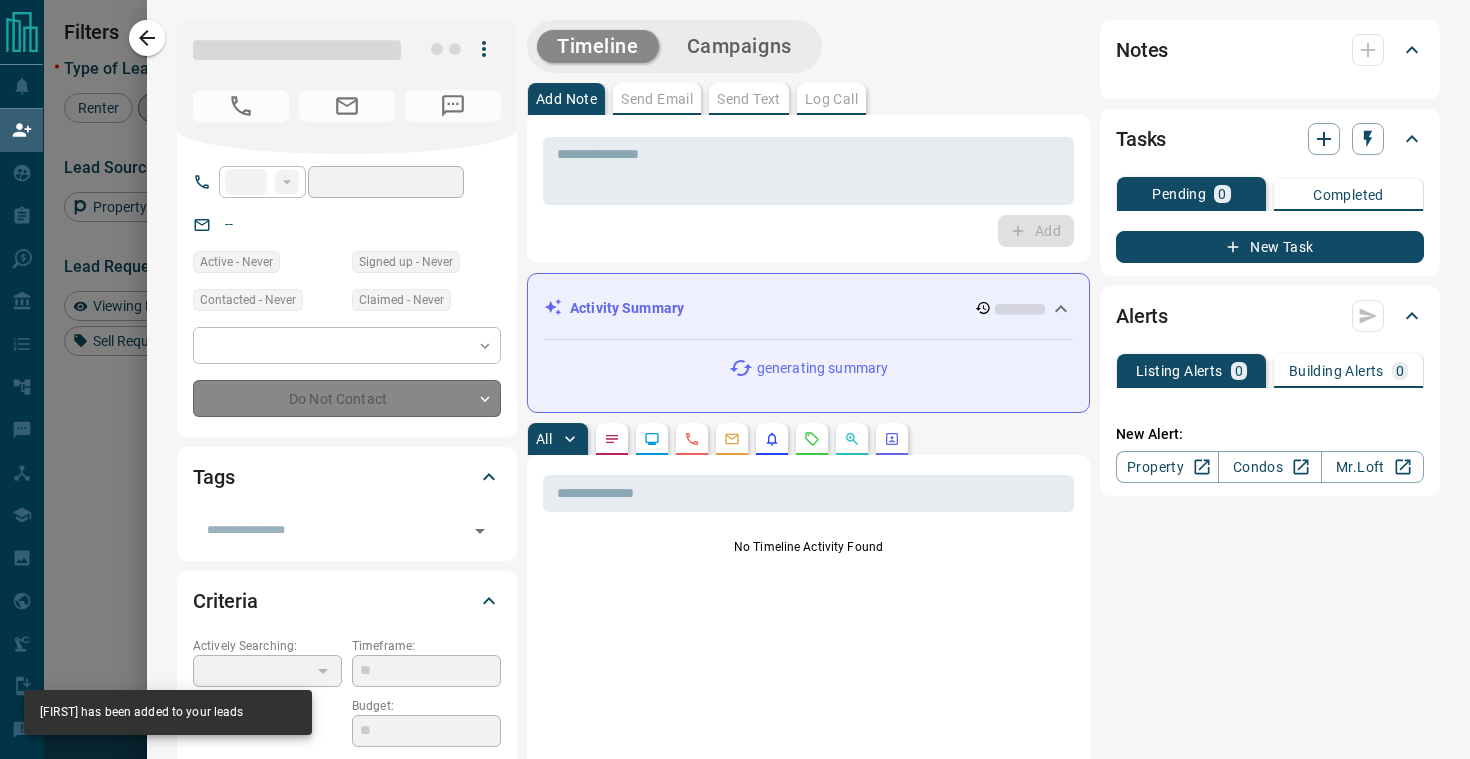 type on "**" 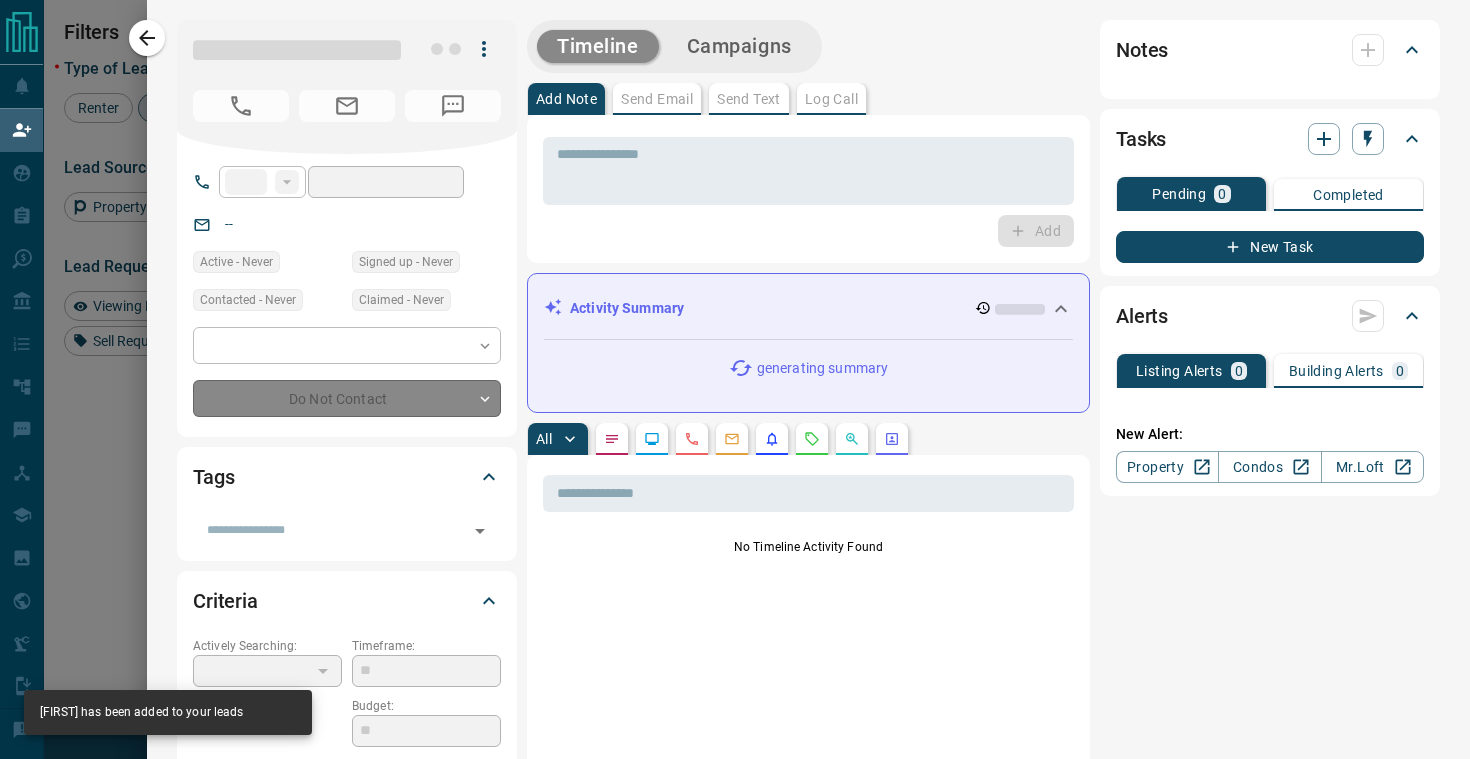 type on "**********" 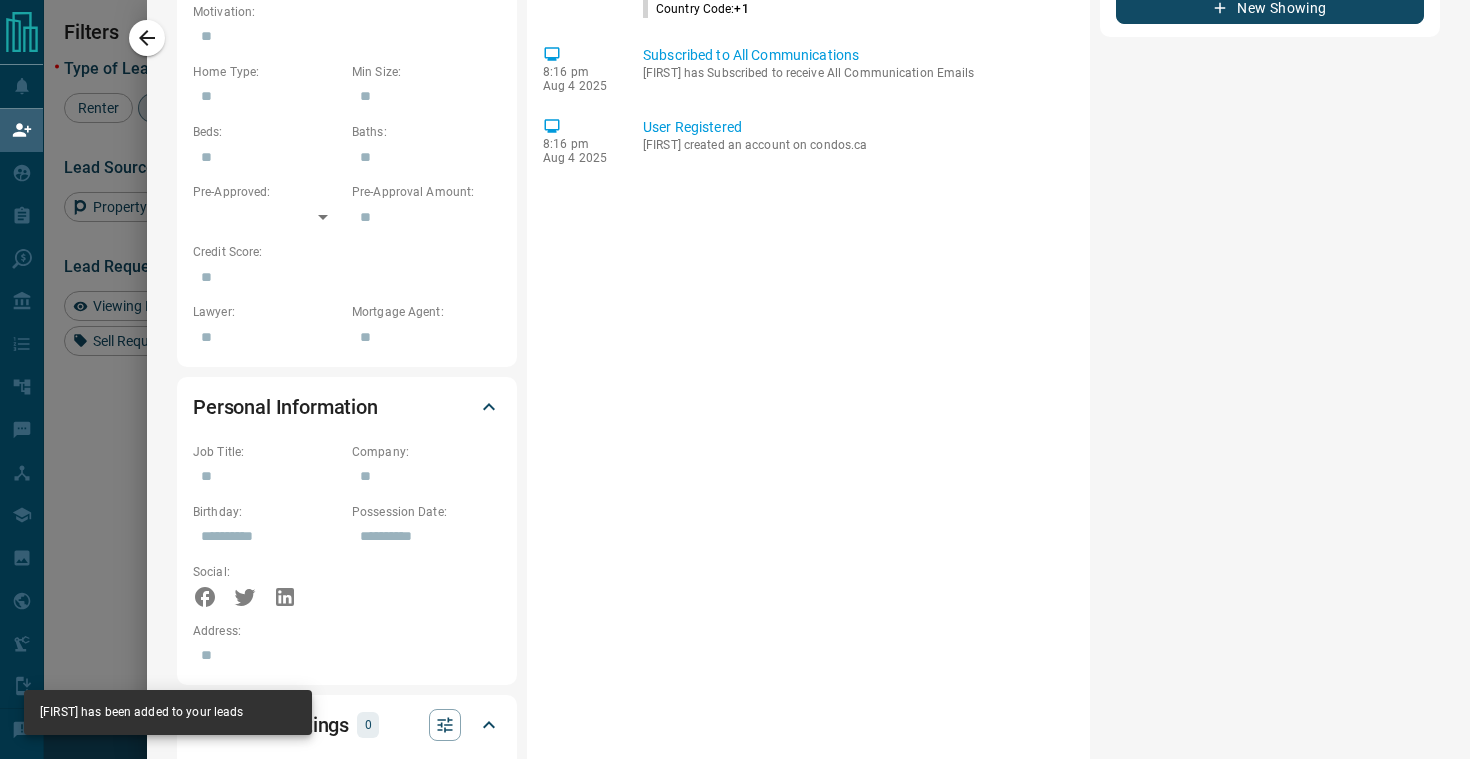 scroll, scrollTop: 0, scrollLeft: 0, axis: both 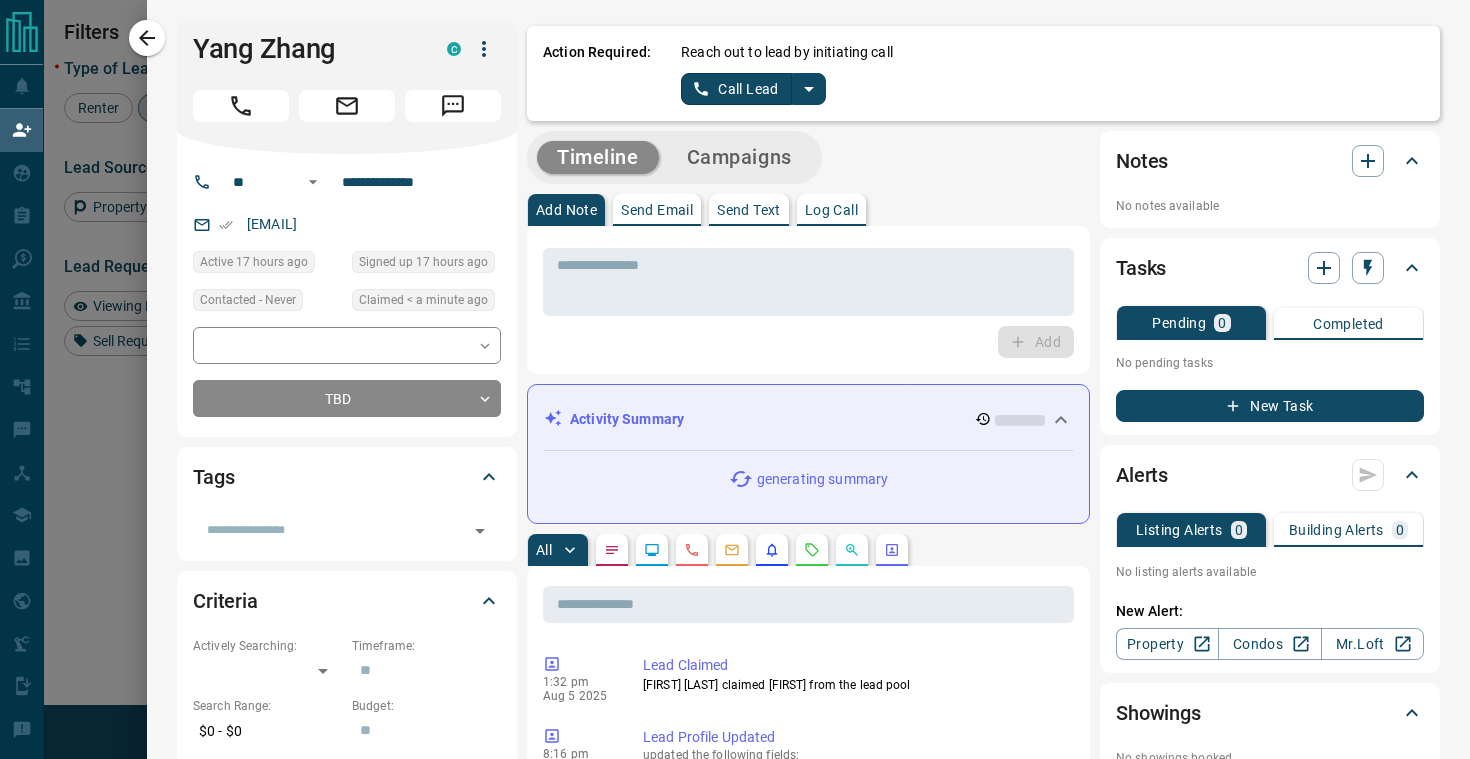 click on "Log Call" at bounding box center [831, 210] 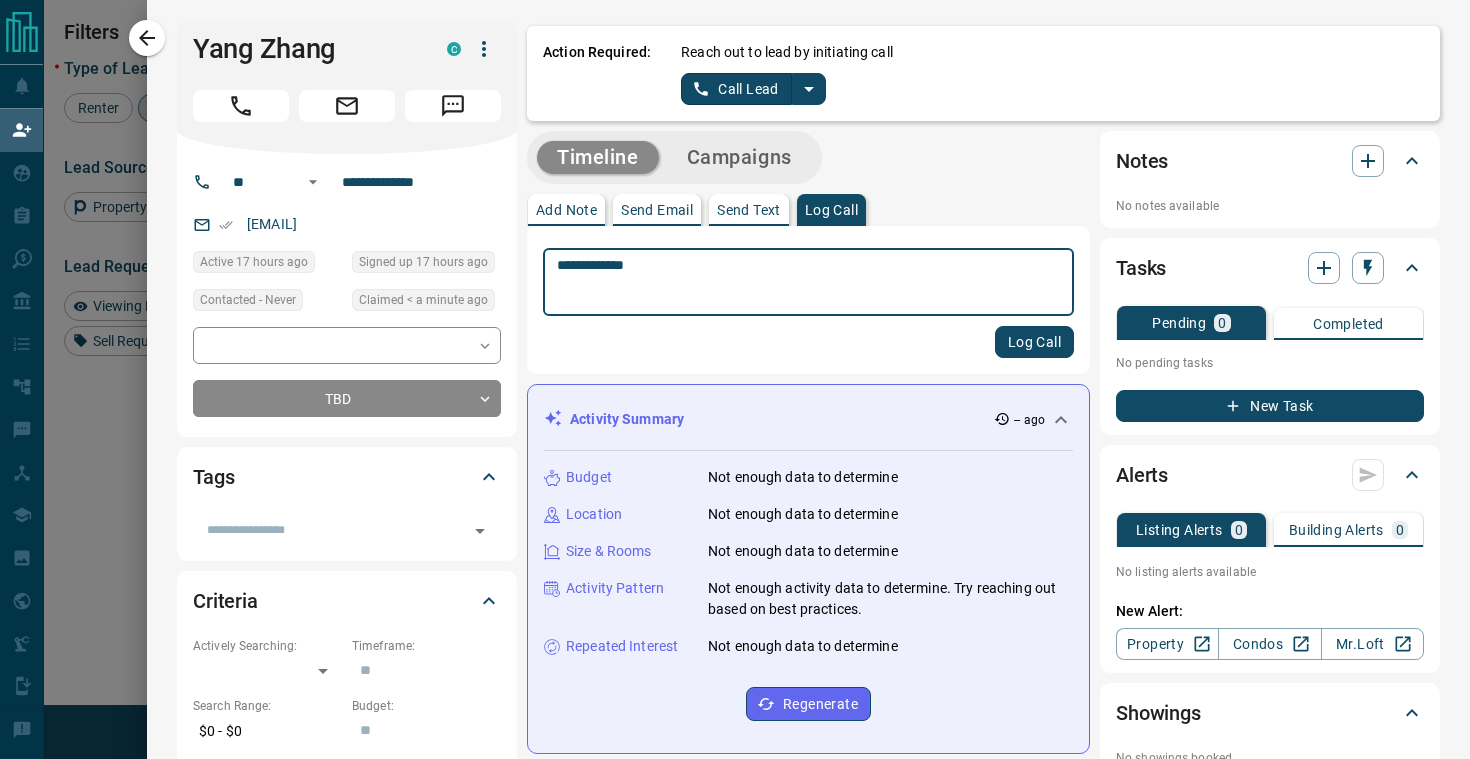 type on "**********" 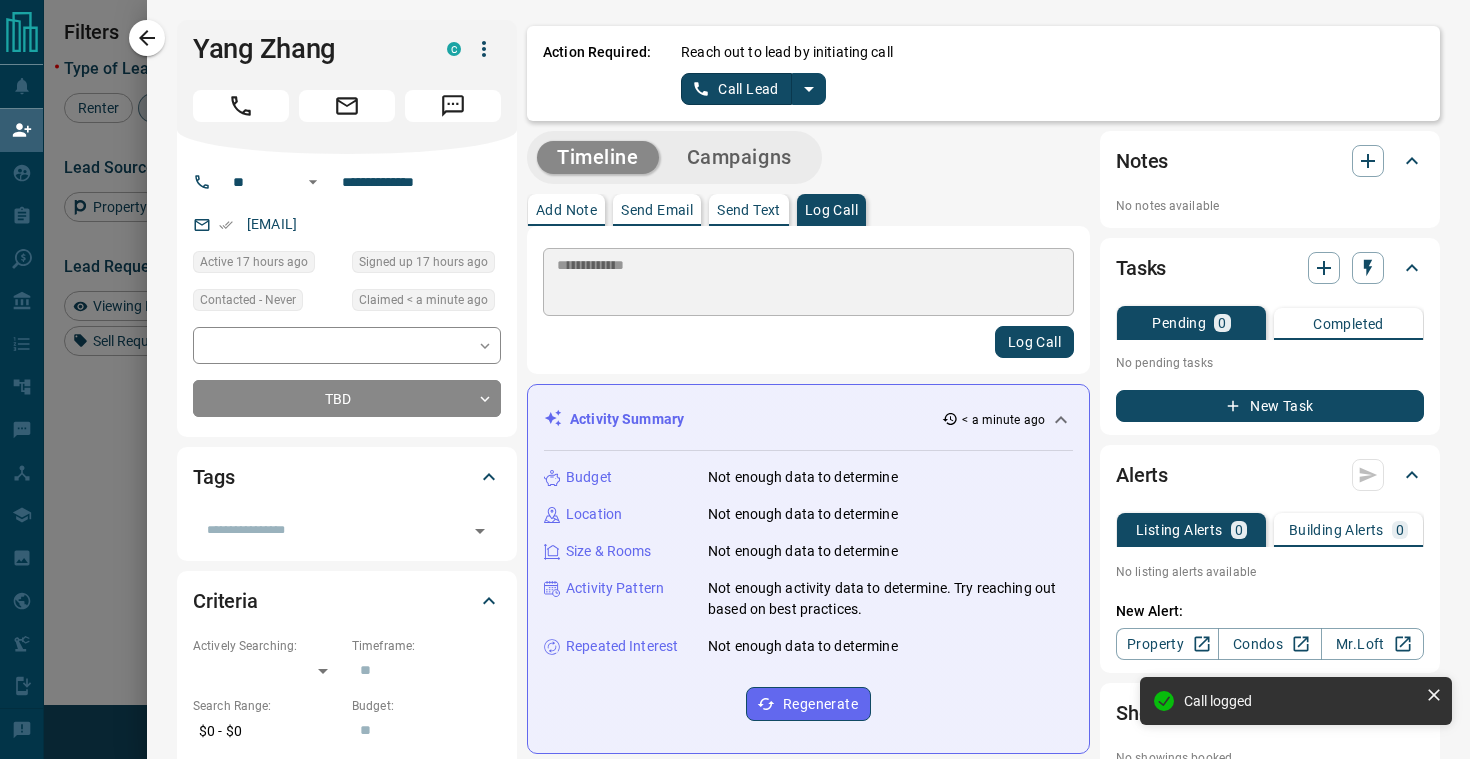 type 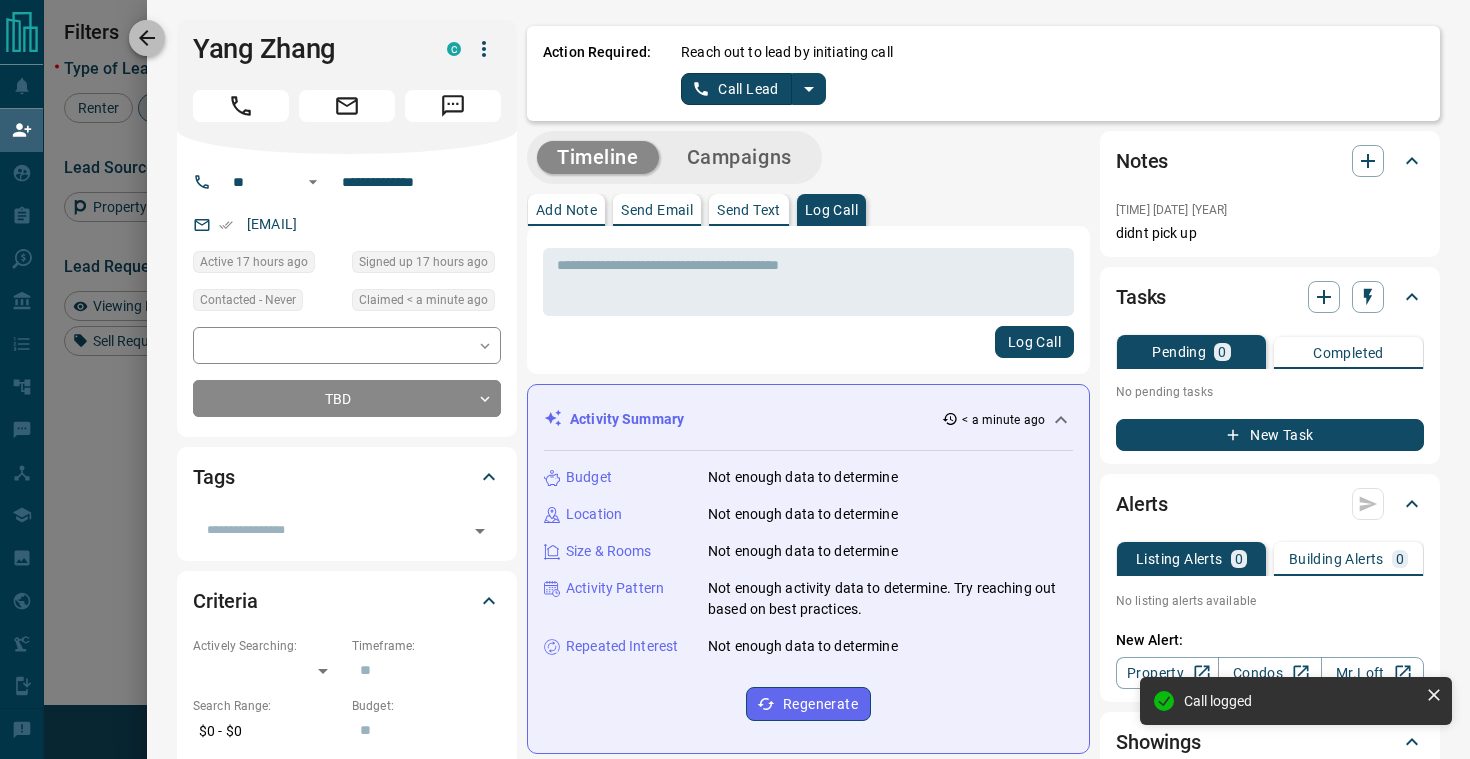 click 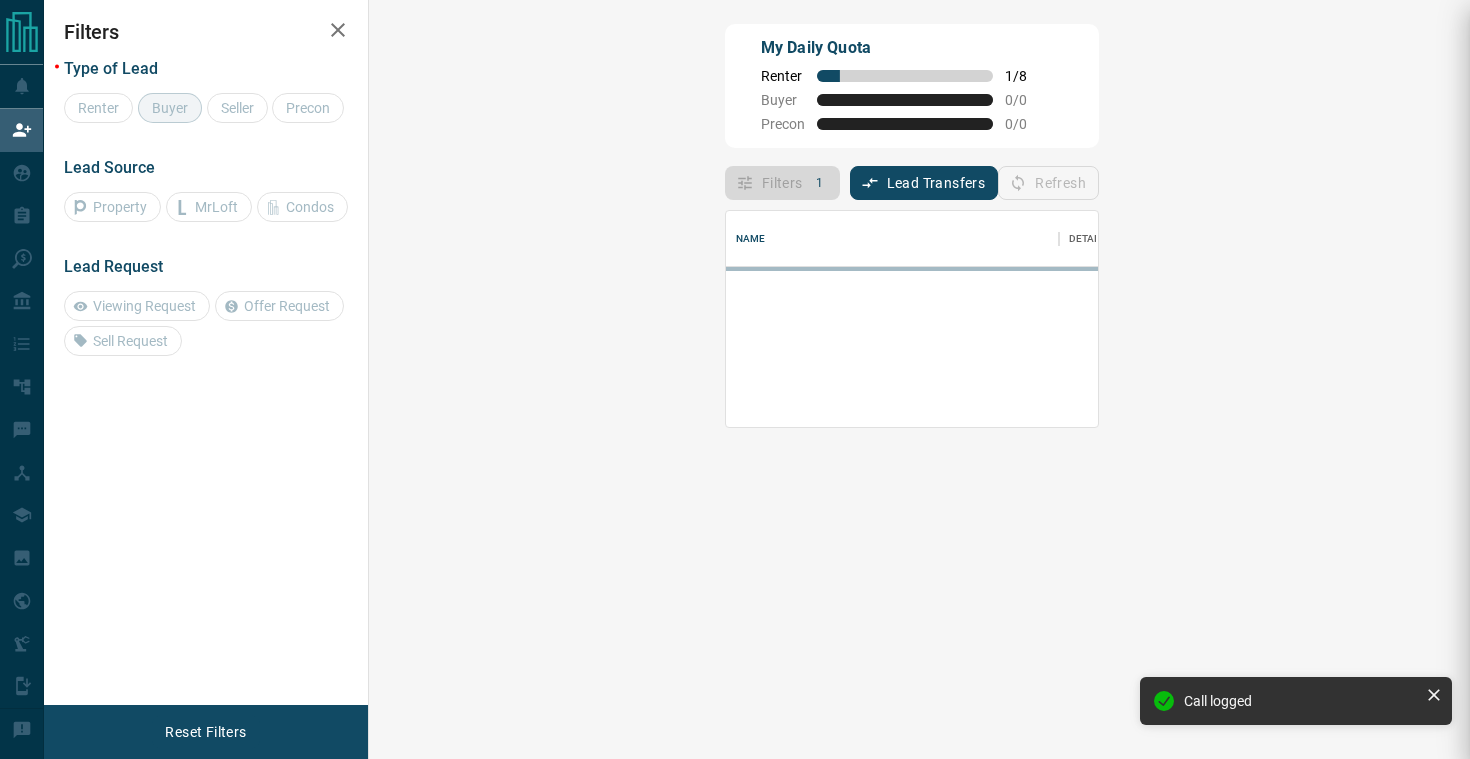 scroll, scrollTop: 1, scrollLeft: 1, axis: both 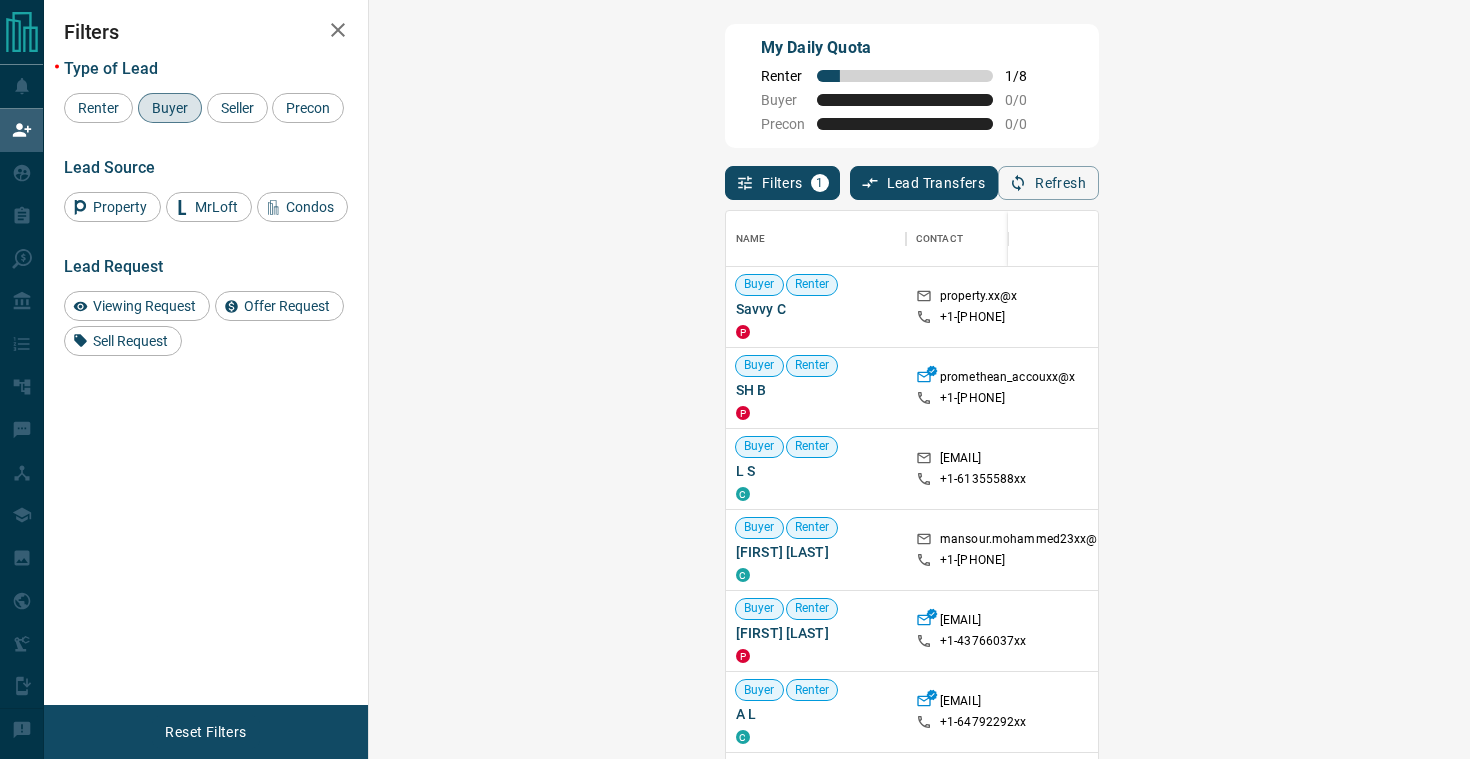click on "Claim" at bounding box center (1739, 469) 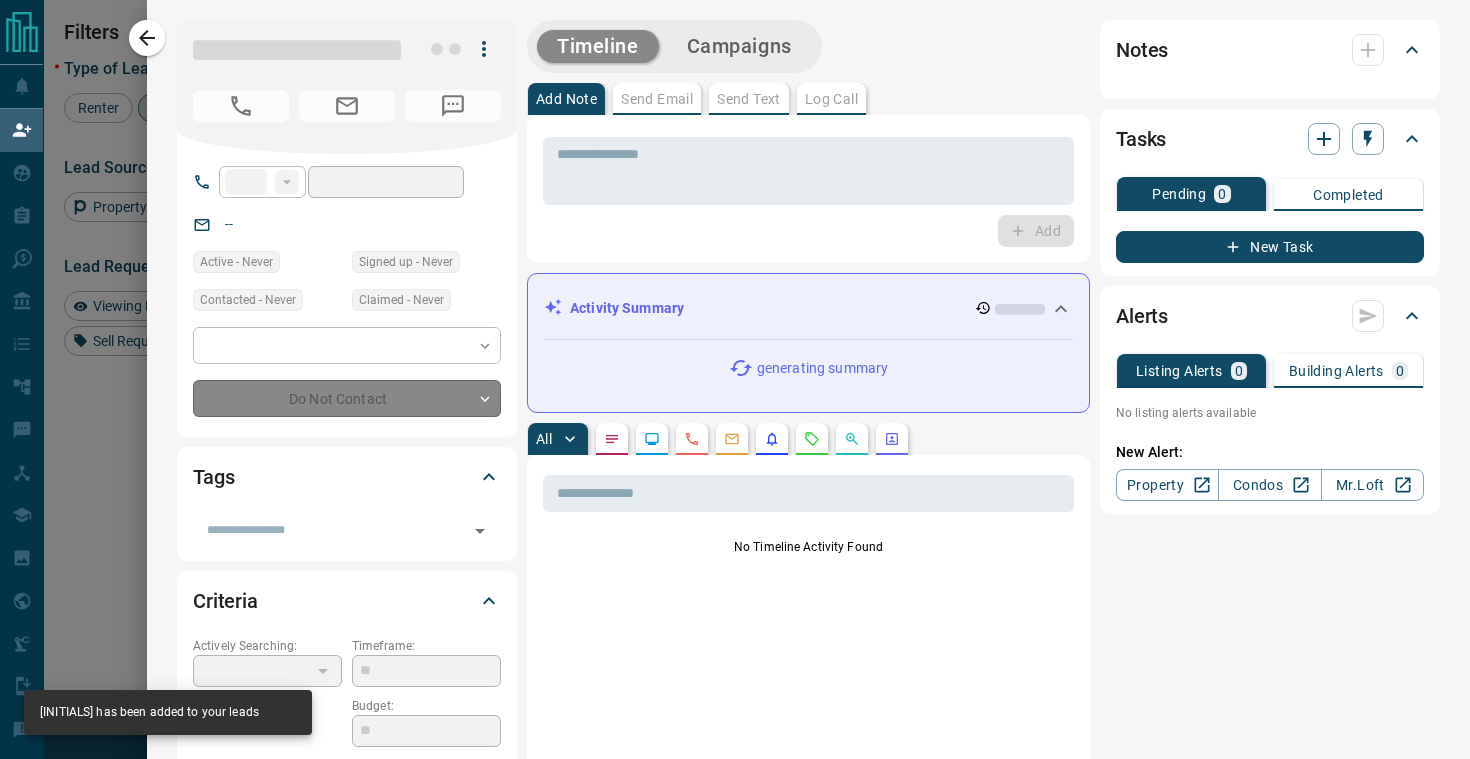 type on "**" 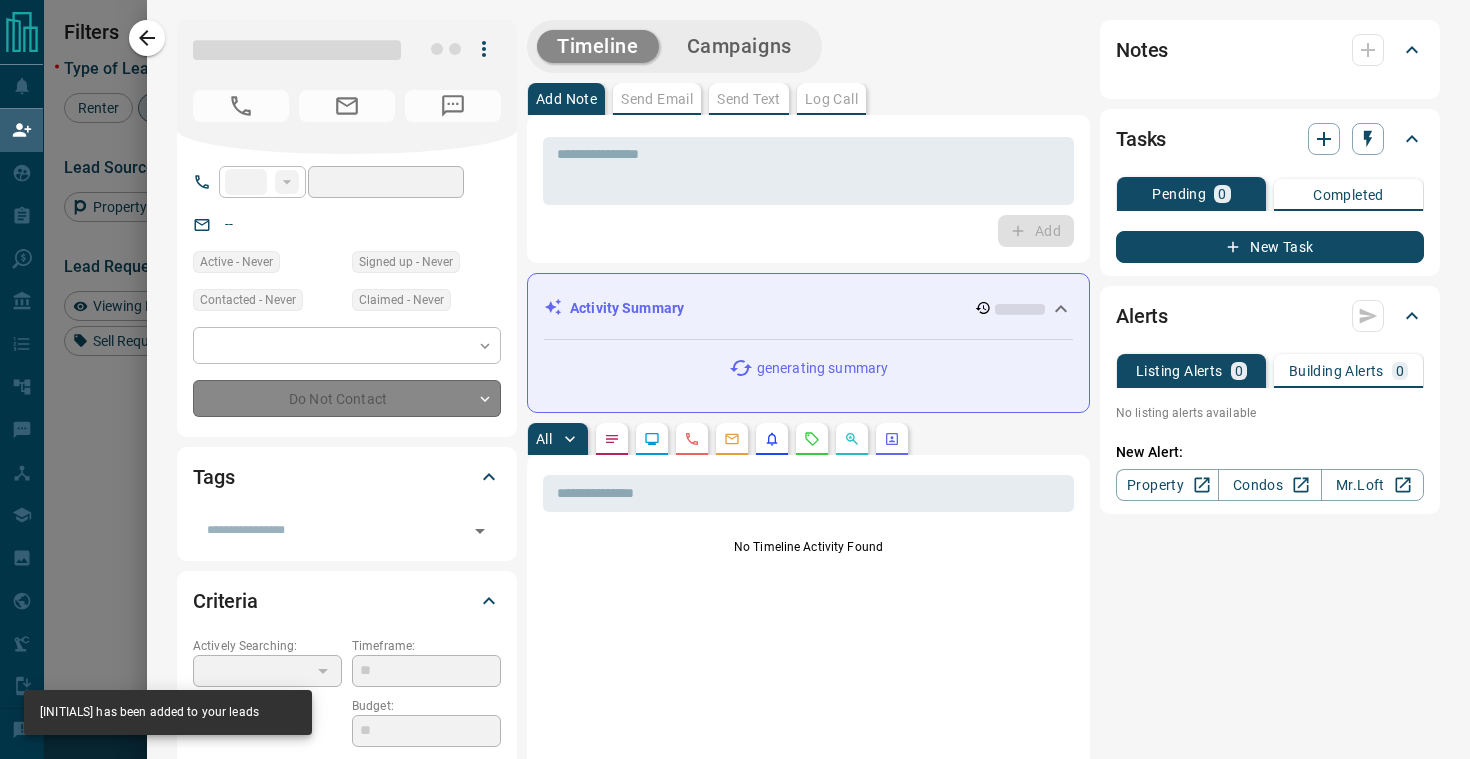 type on "**********" 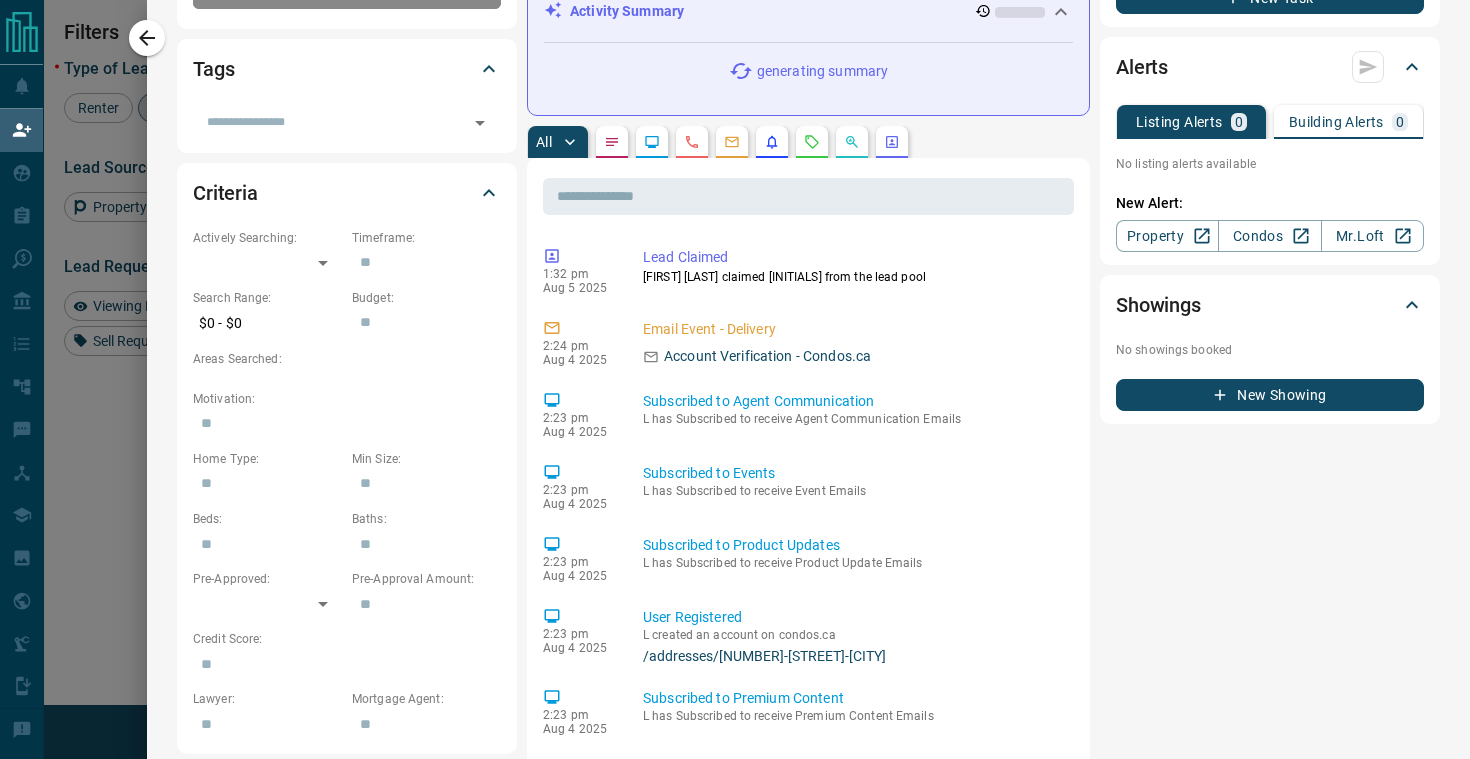 scroll, scrollTop: 0, scrollLeft: 0, axis: both 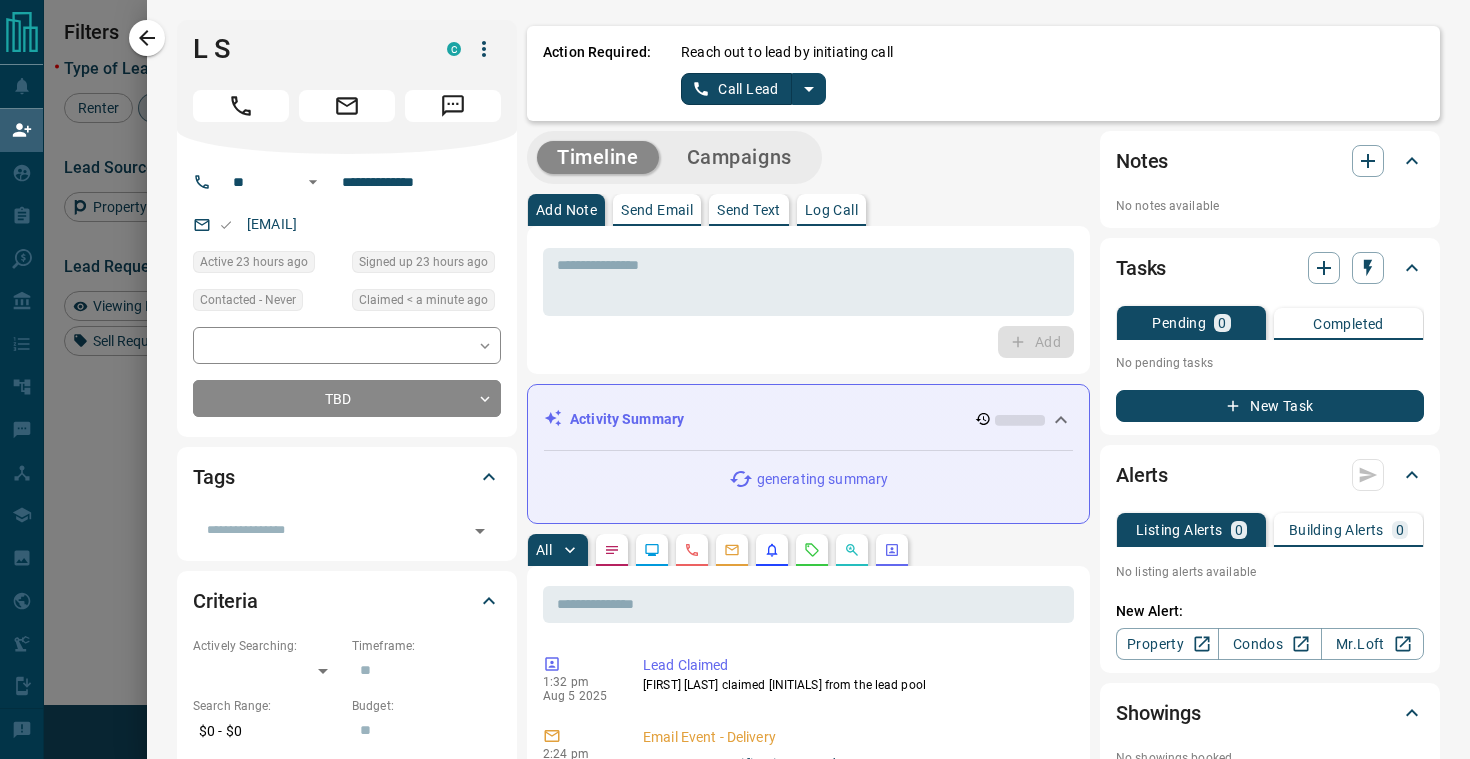 click on "Log Call" at bounding box center [831, 210] 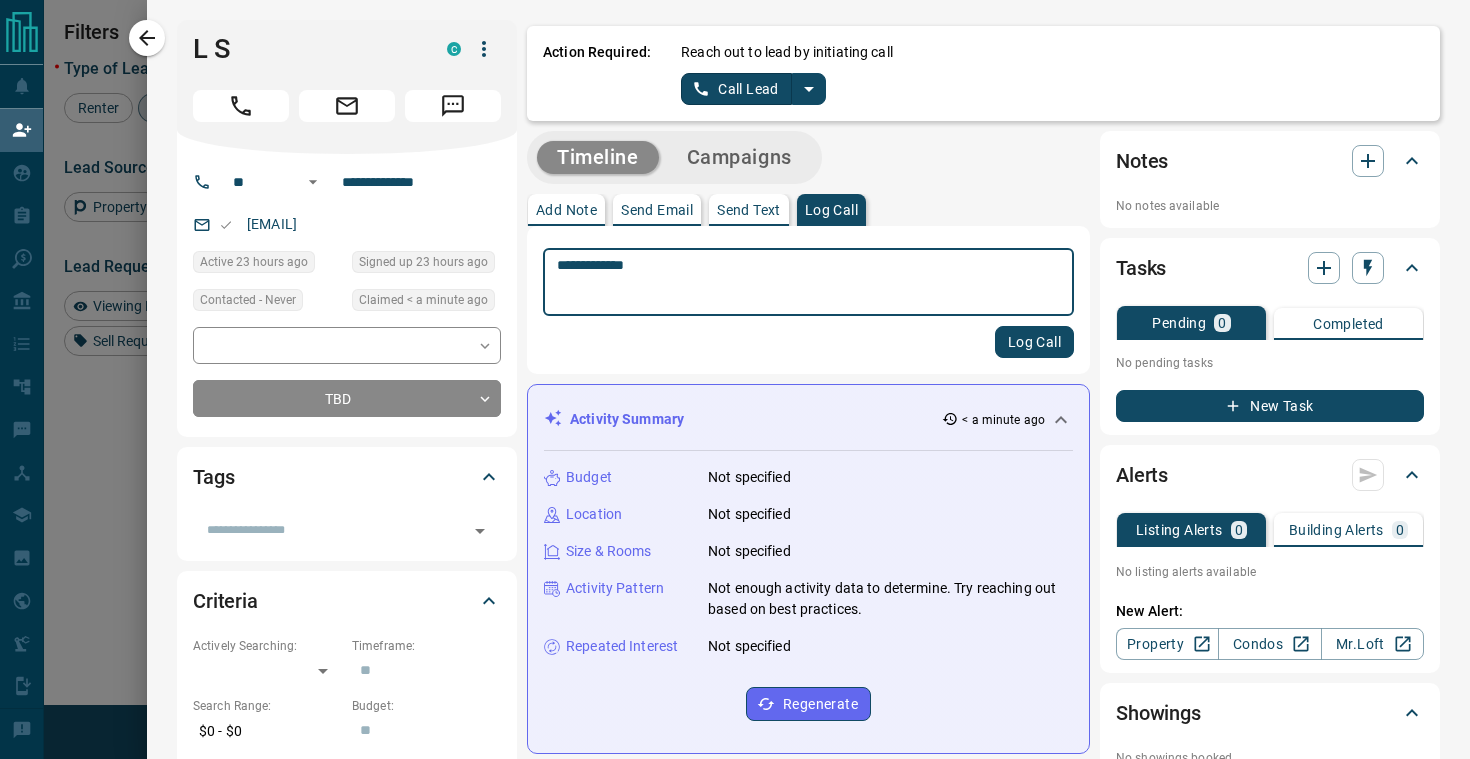 type on "**********" 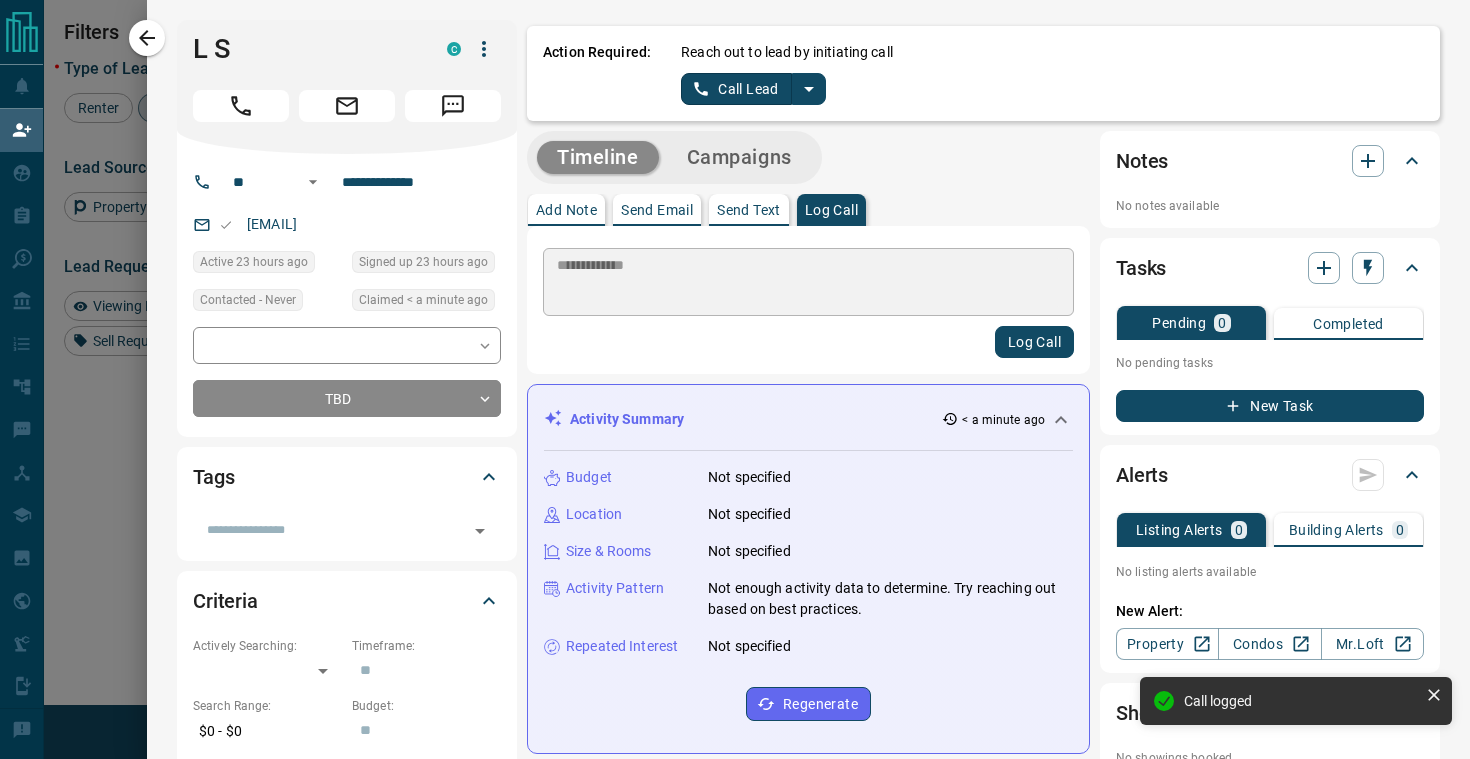 type 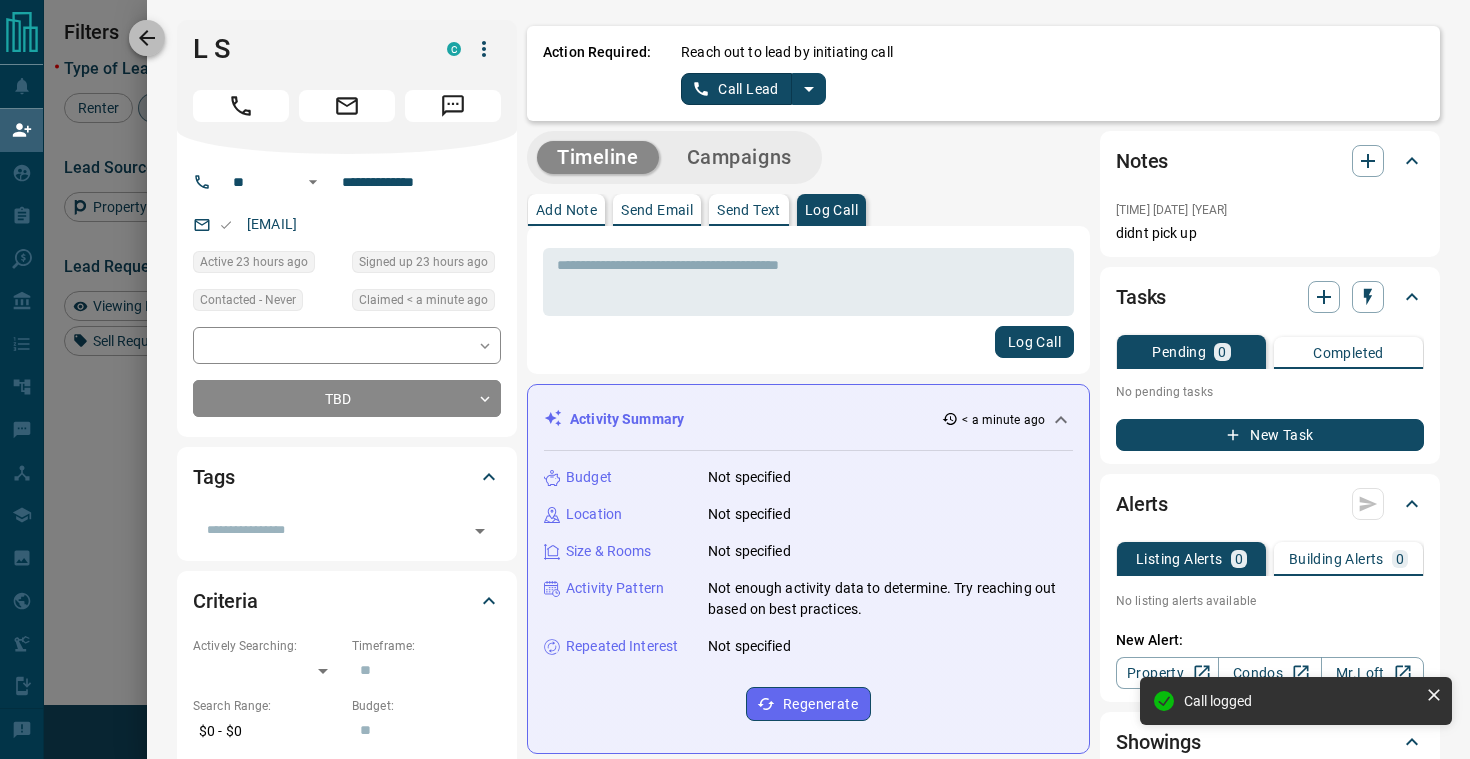 click 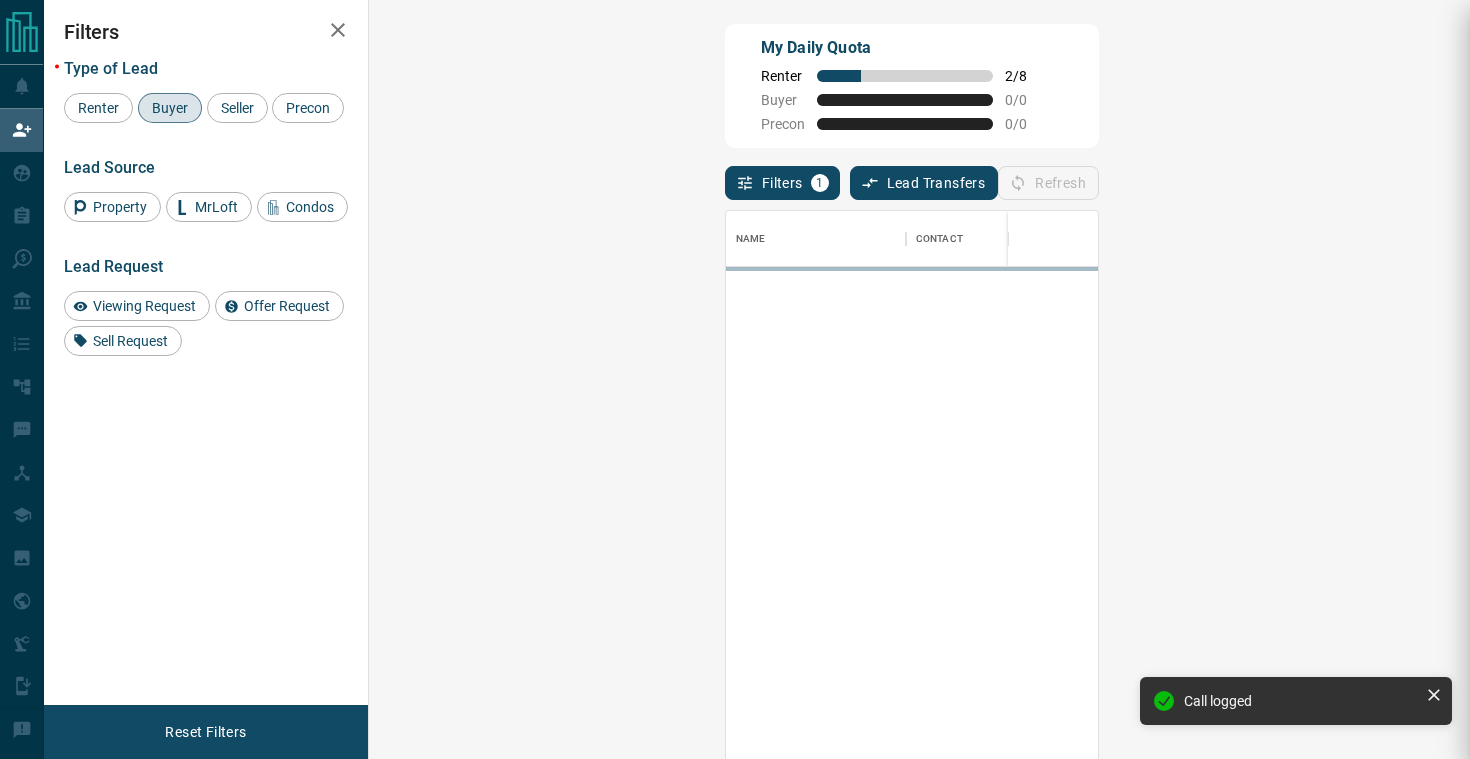 scroll, scrollTop: 1, scrollLeft: 1, axis: both 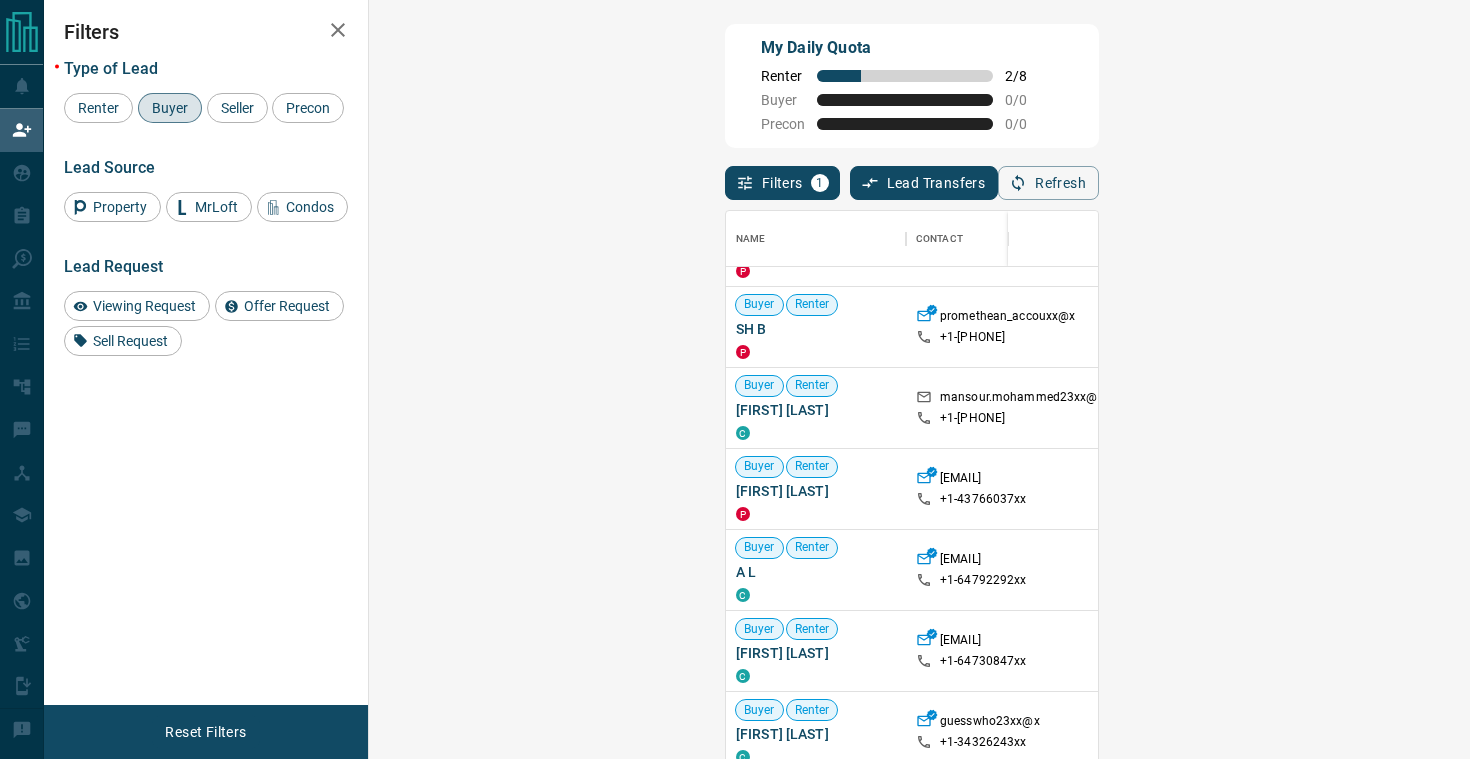 click on "Claim" at bounding box center [1739, 570] 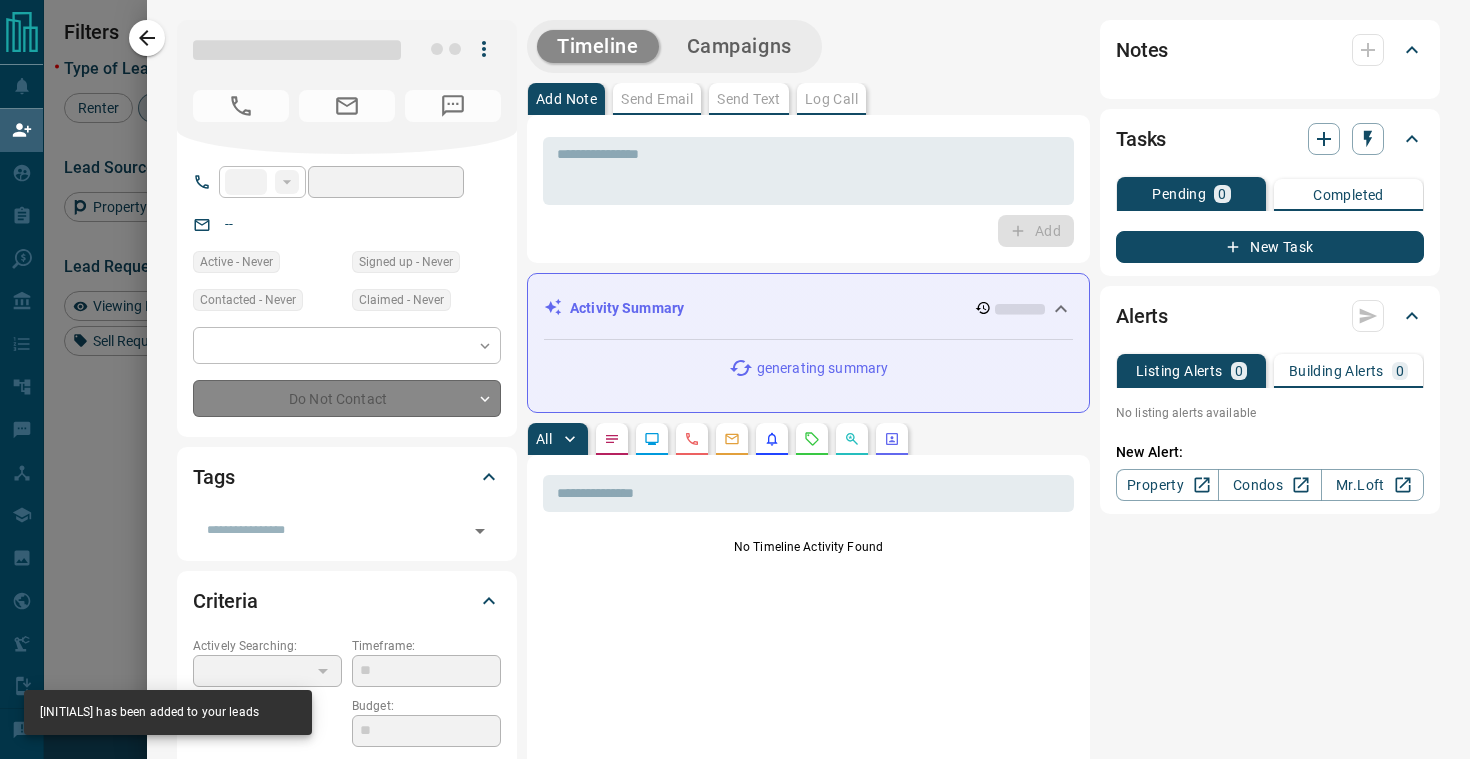 type on "**" 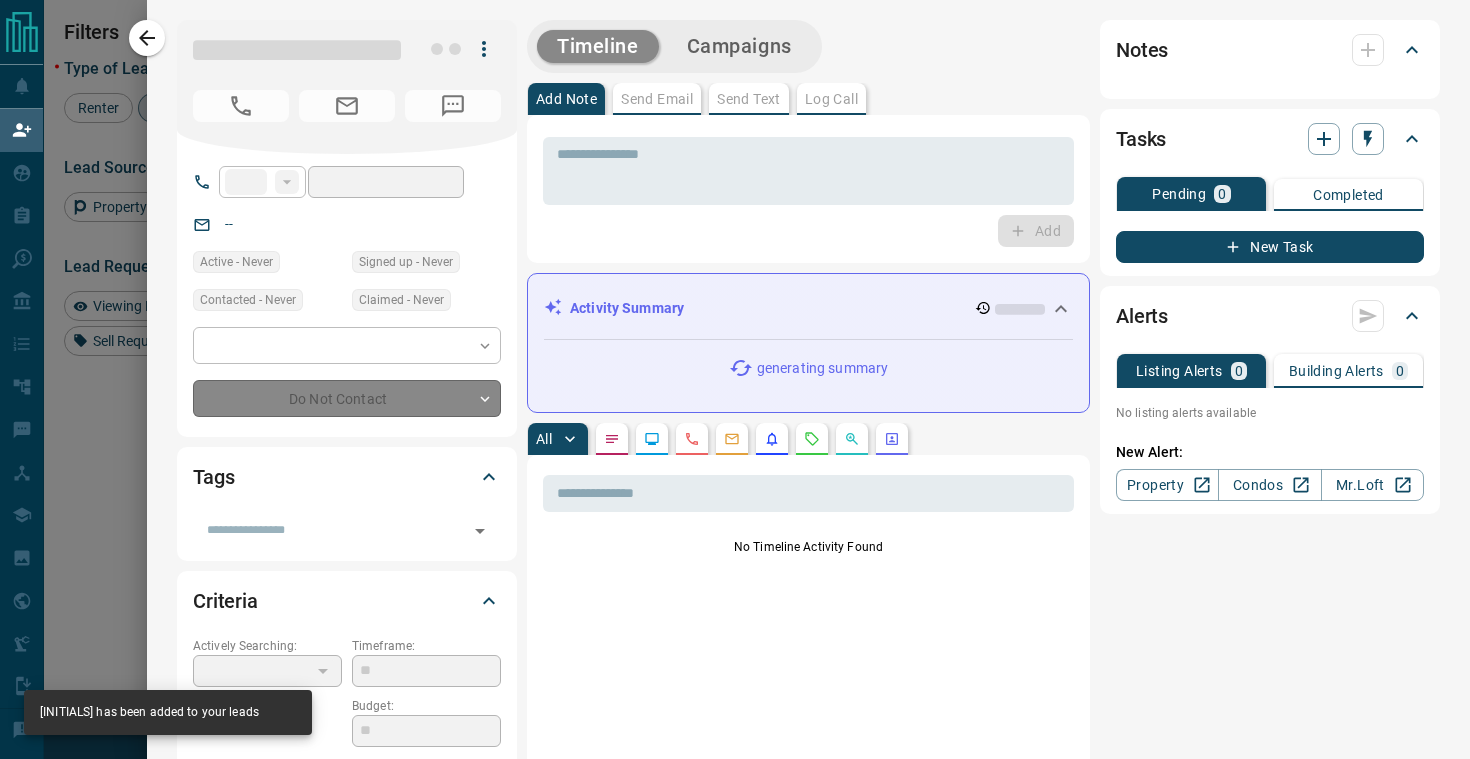 type on "**********" 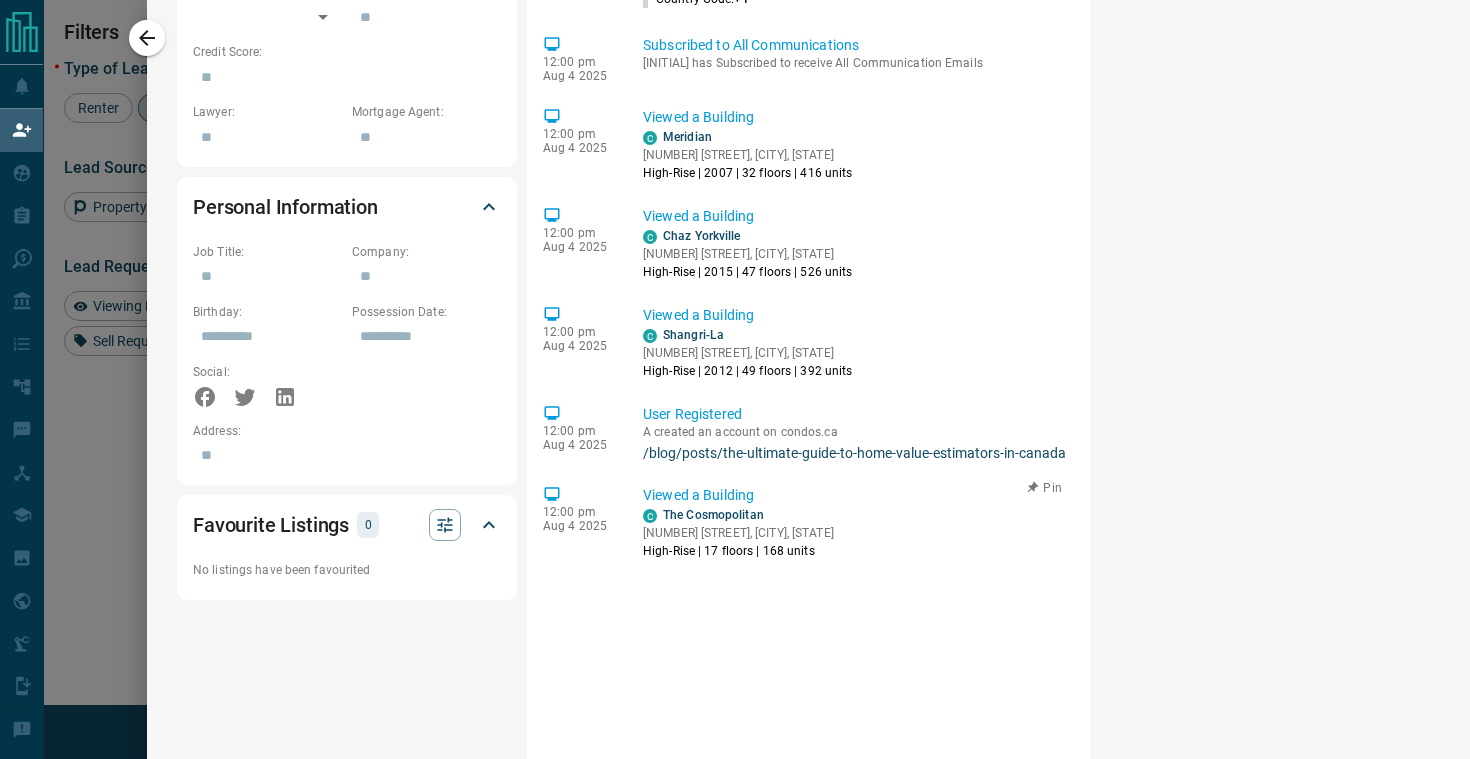 scroll, scrollTop: 0, scrollLeft: 0, axis: both 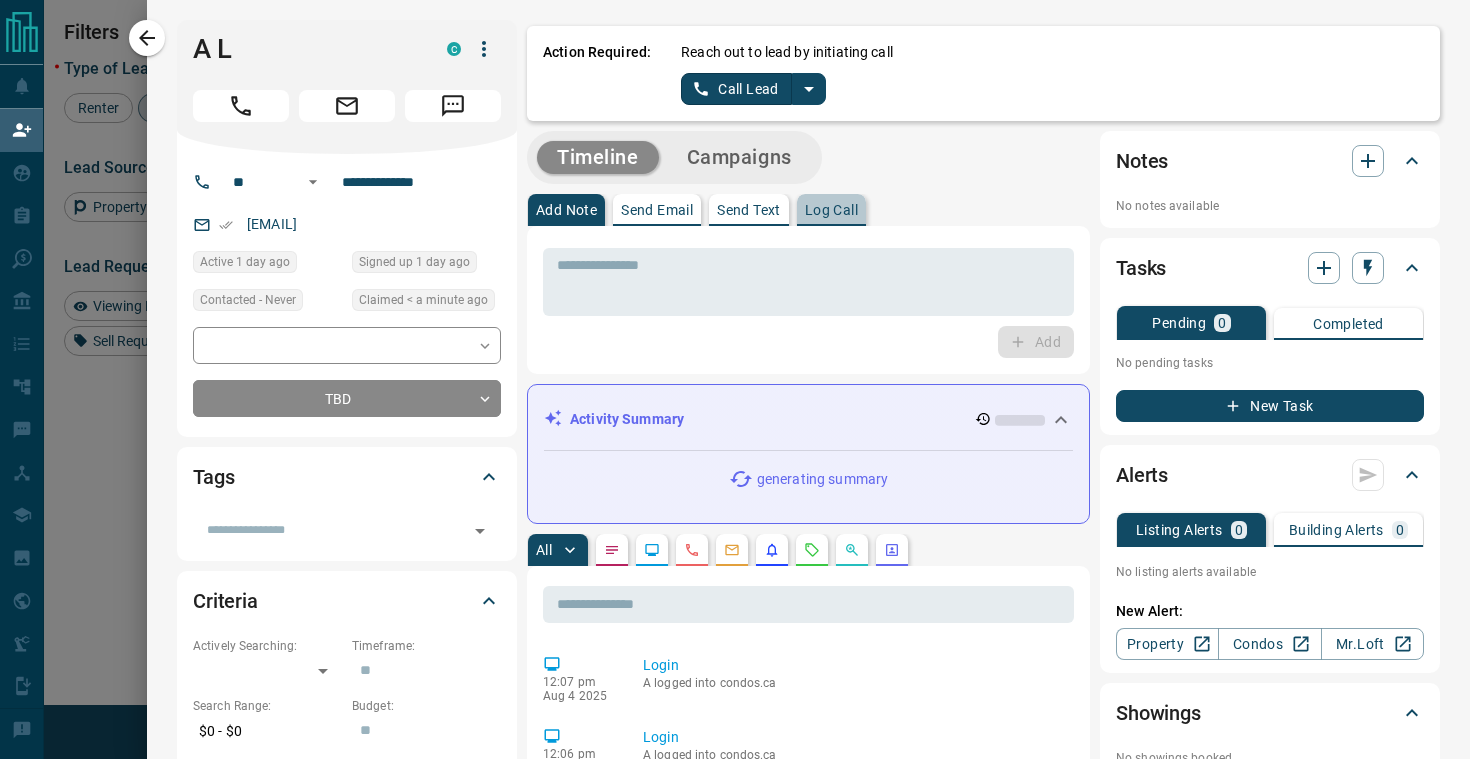 click on "Log Call" at bounding box center (831, 210) 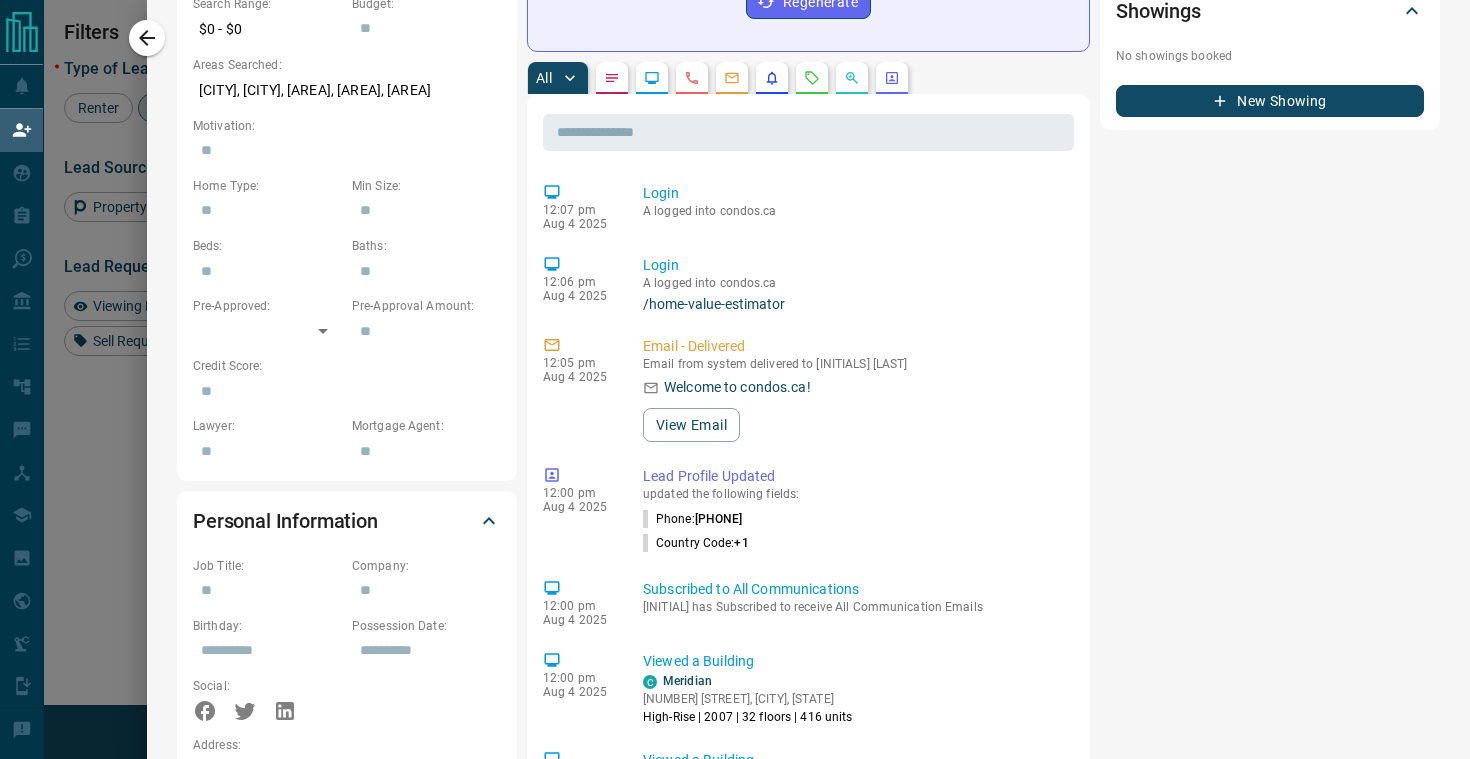 scroll, scrollTop: 0, scrollLeft: 0, axis: both 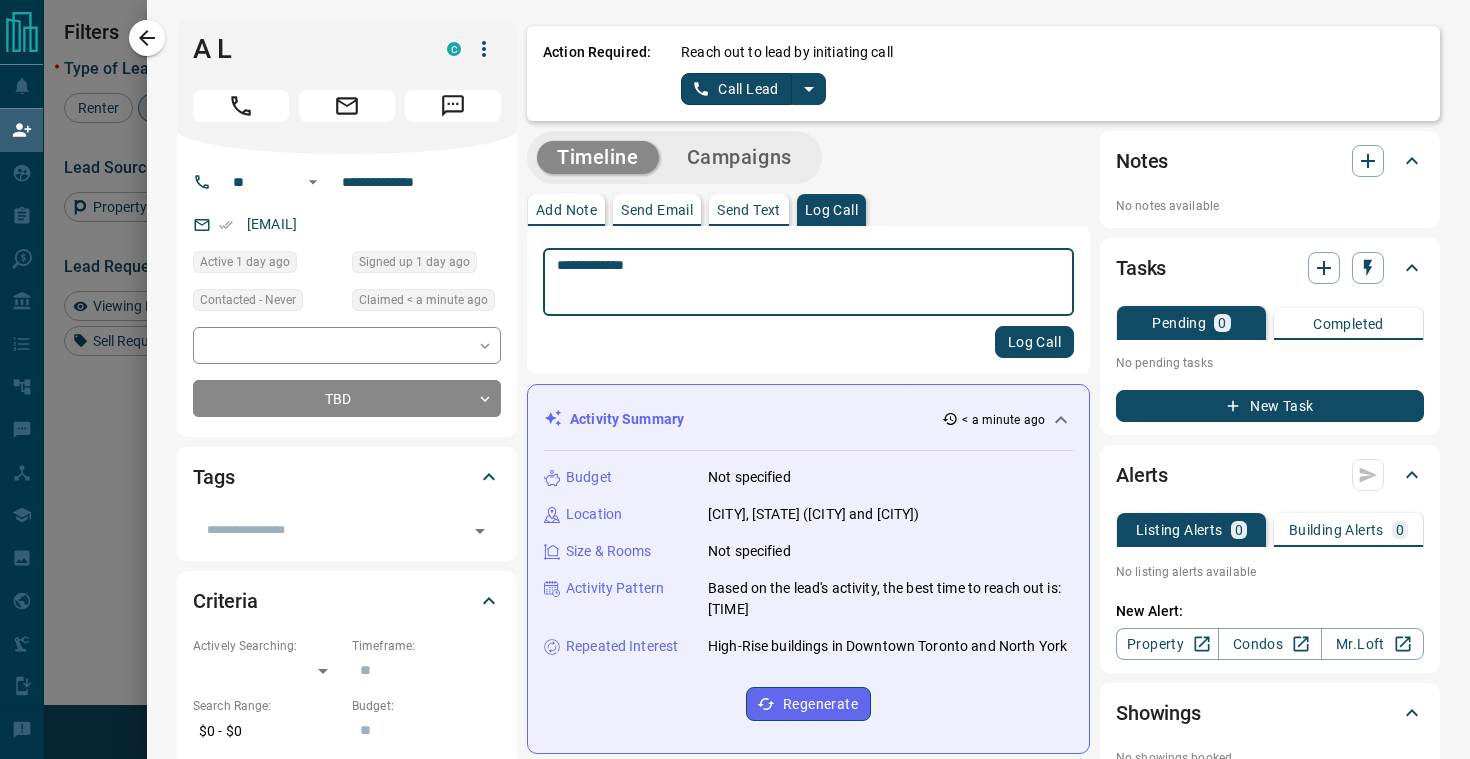 type on "**********" 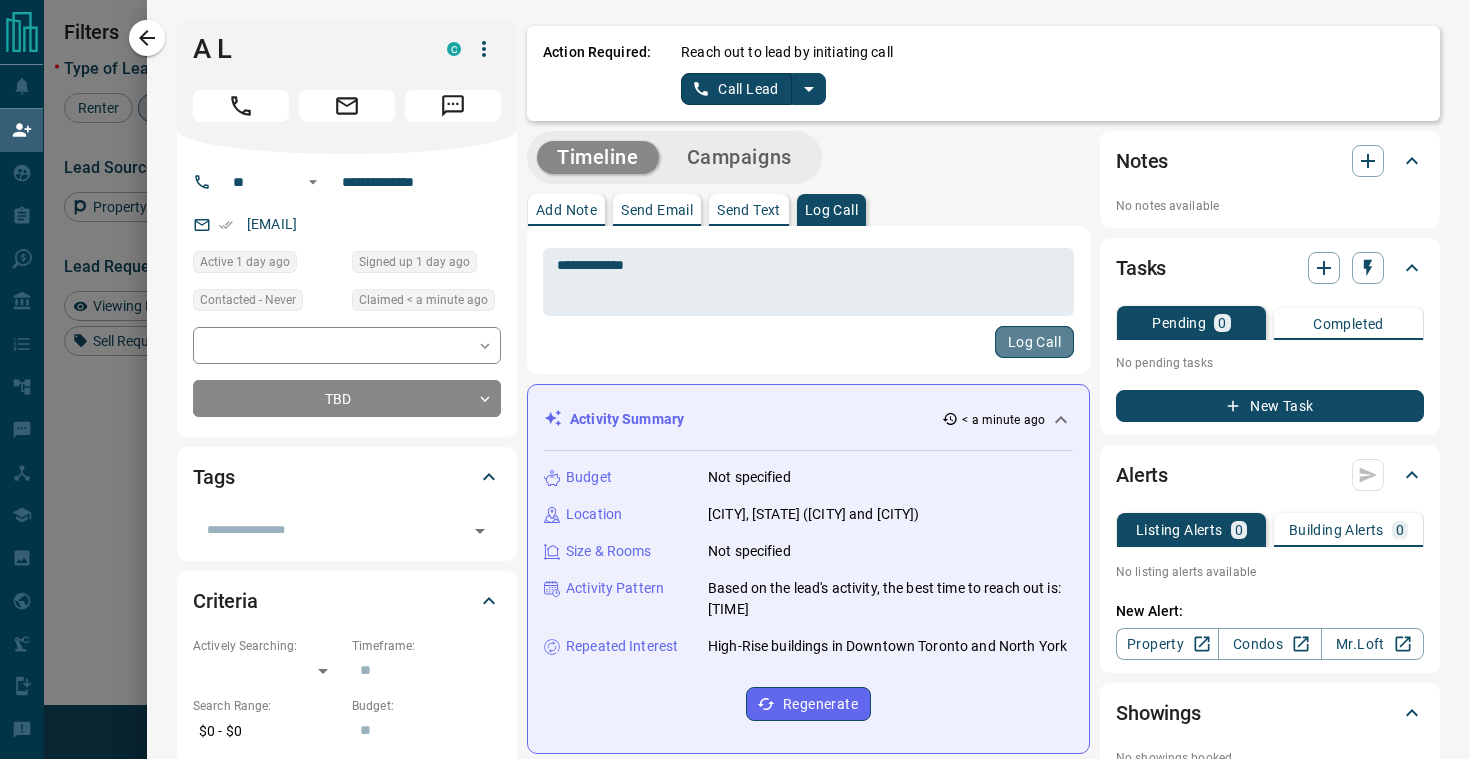 click on "Log Call" at bounding box center [1034, 342] 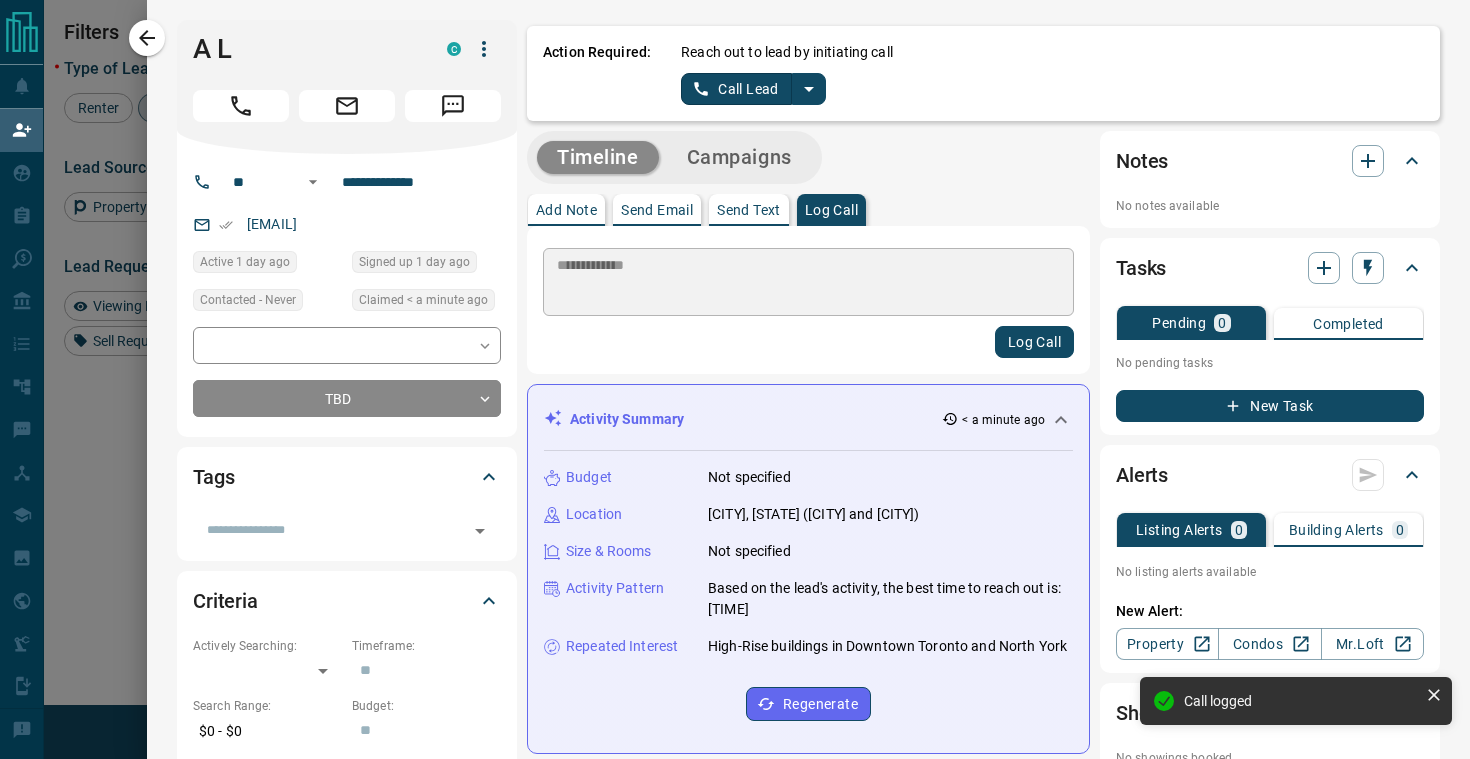 type 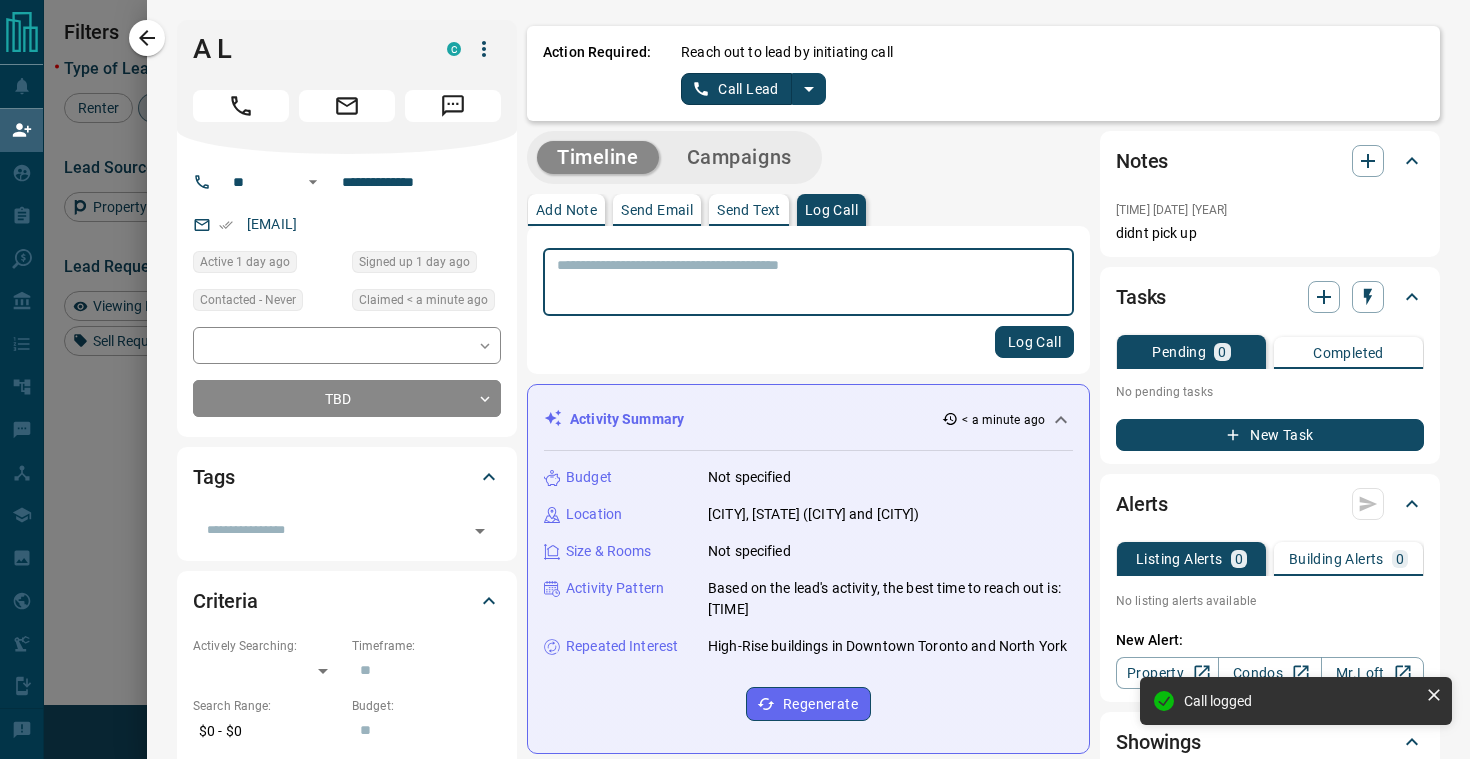 click on "**********" at bounding box center [808, 1077] 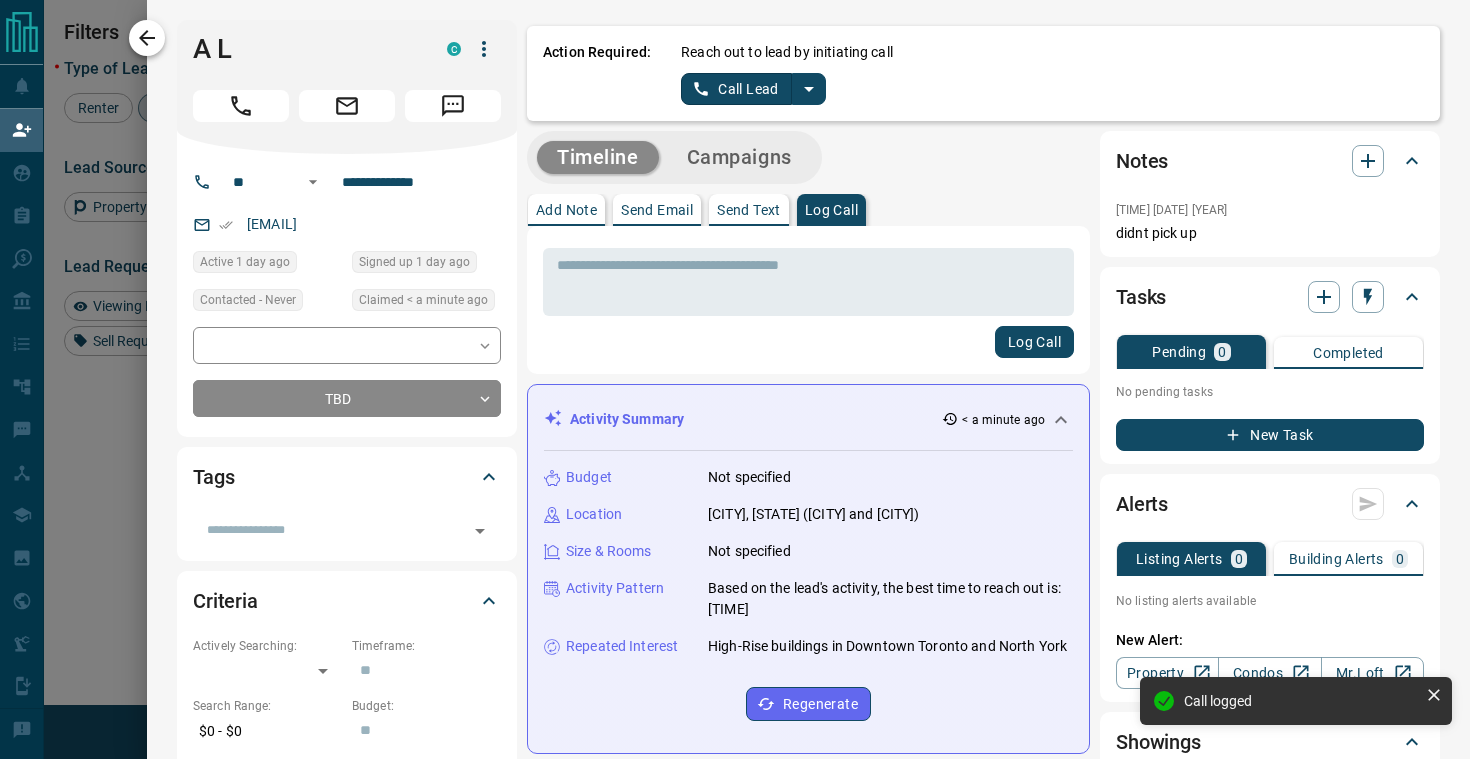 click 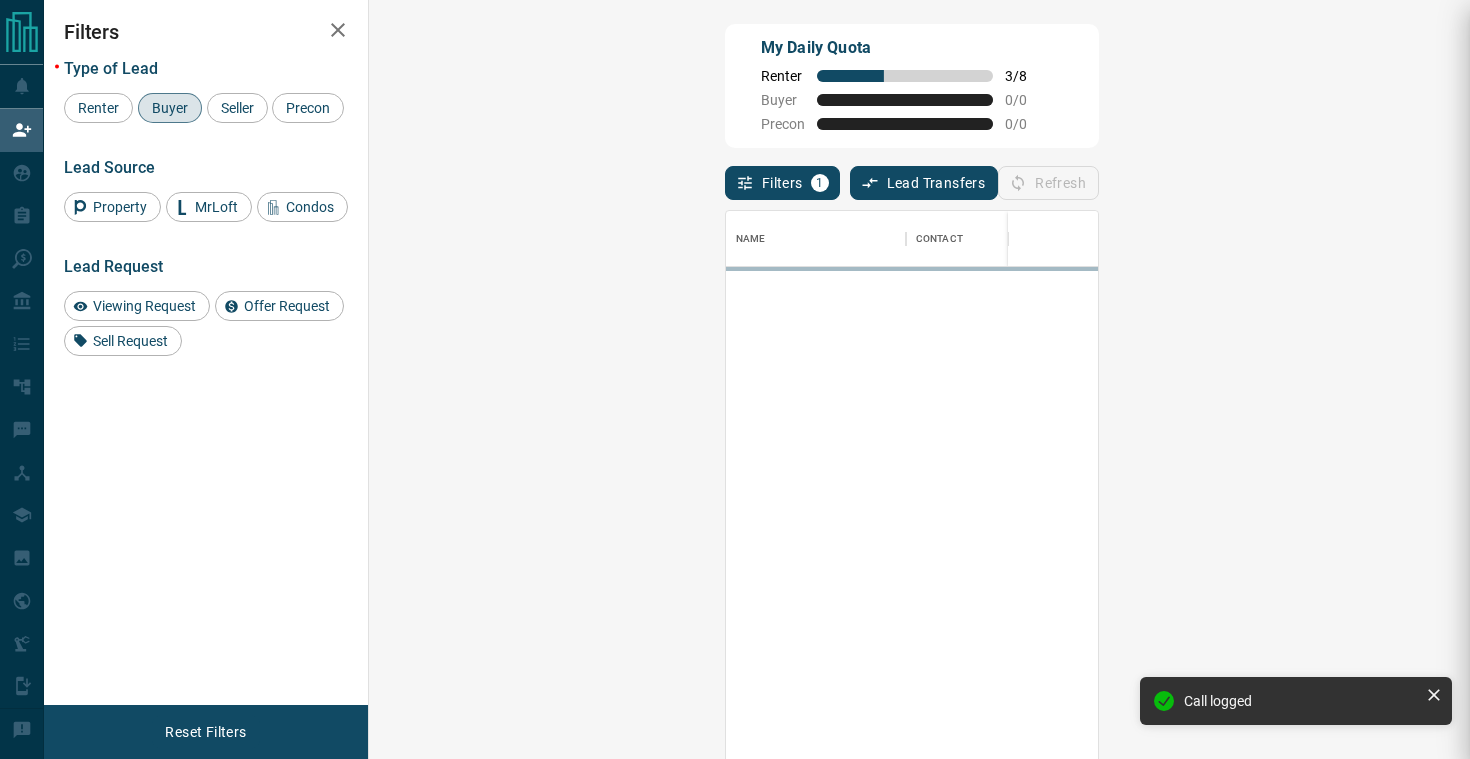 scroll, scrollTop: 1, scrollLeft: 1, axis: both 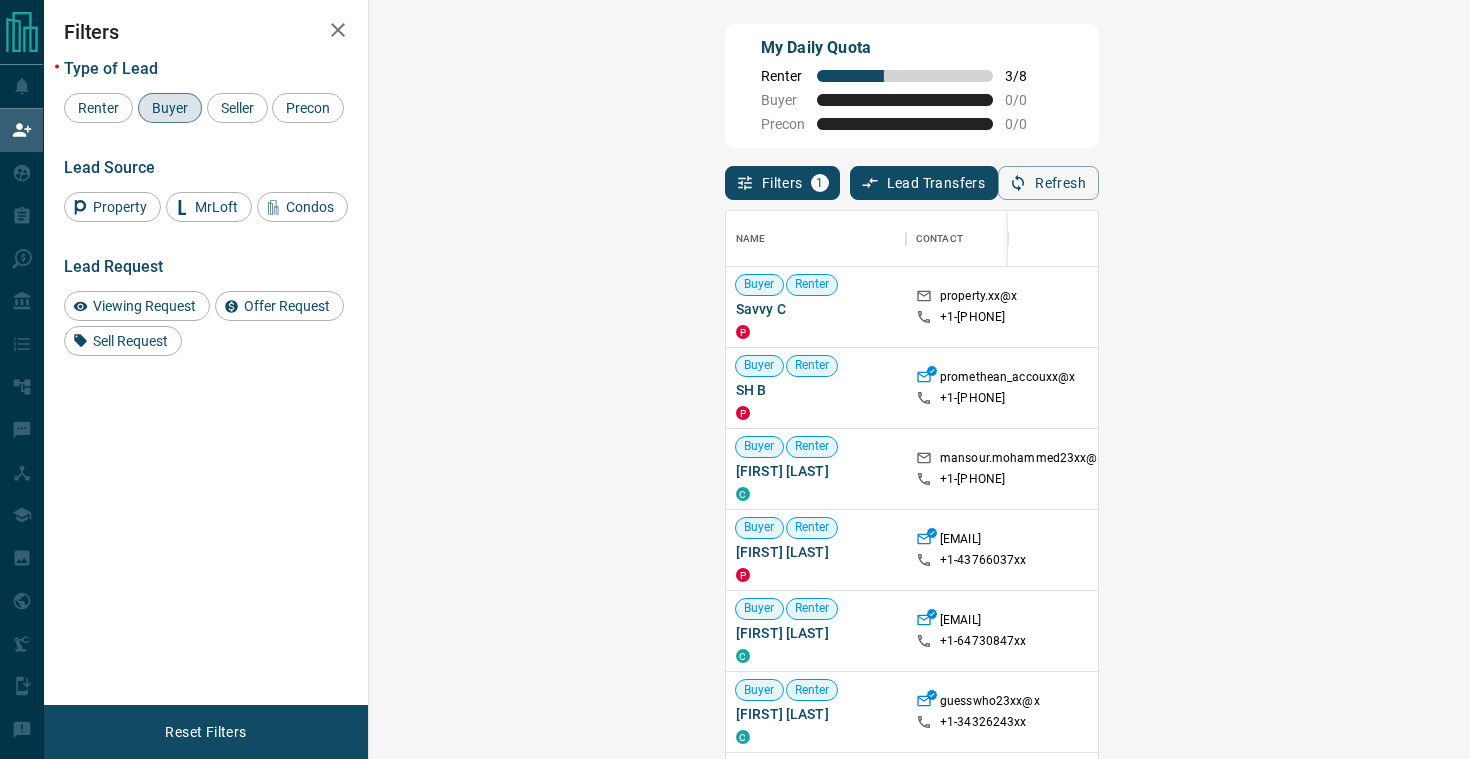 click on "Claim" at bounding box center [1739, 631] 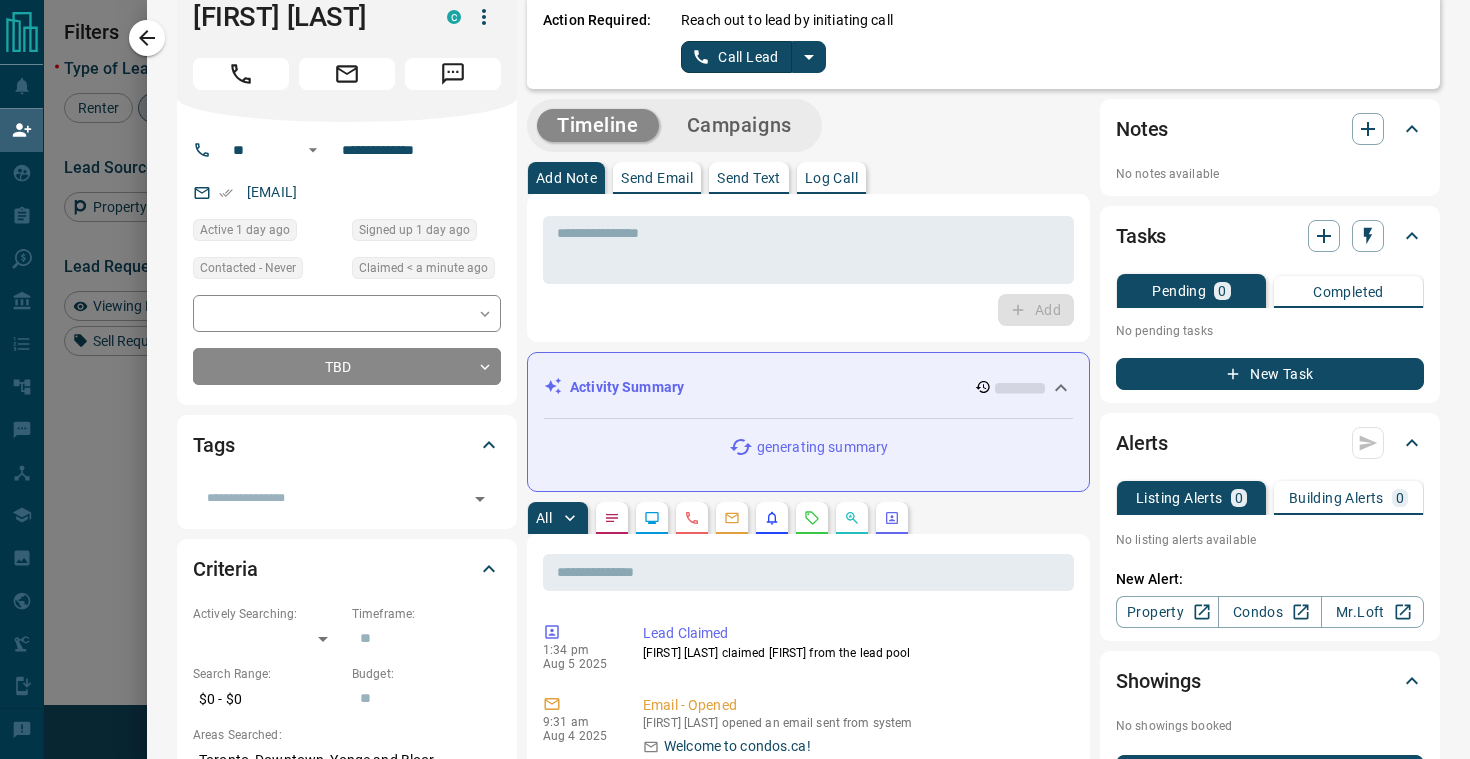 scroll, scrollTop: 0, scrollLeft: 0, axis: both 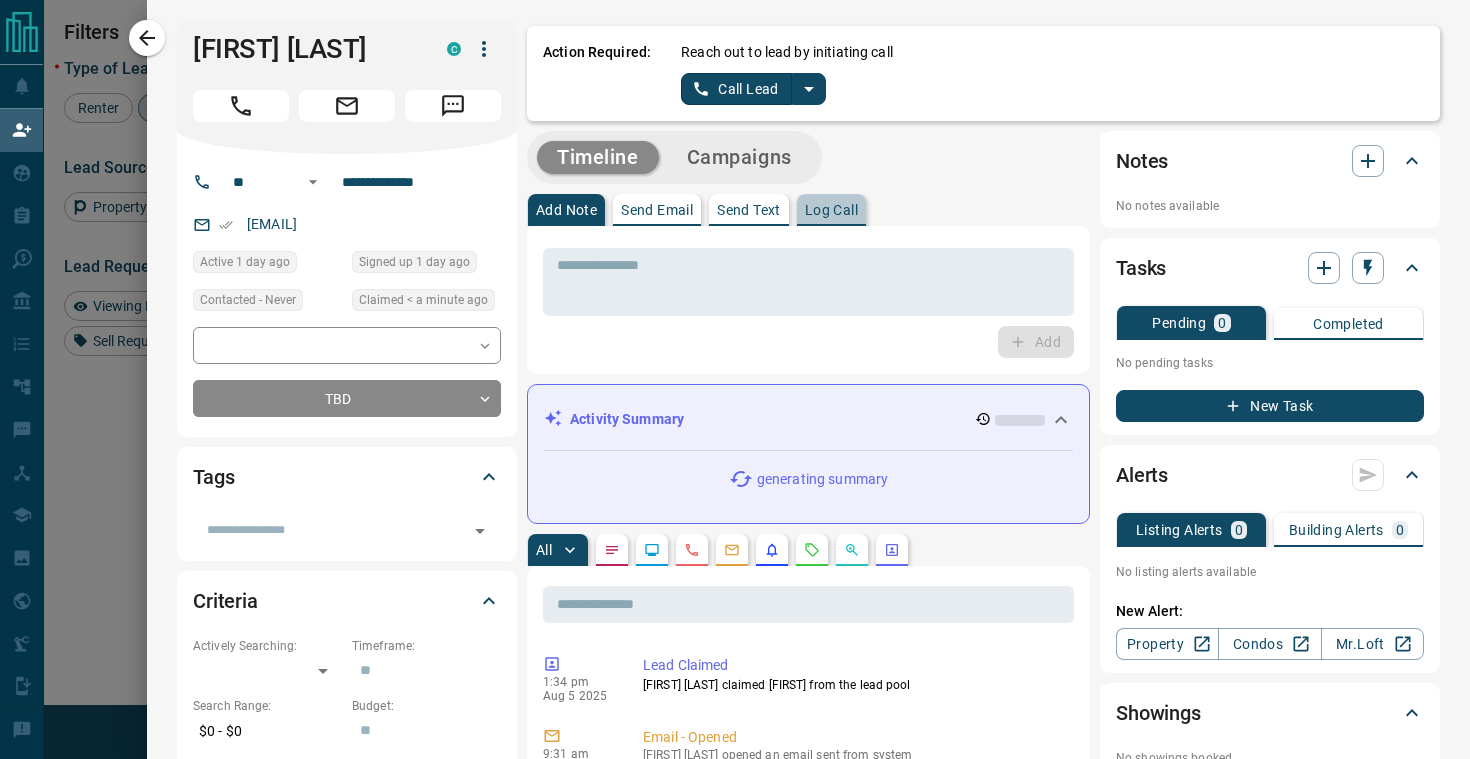 click on "Log Call" at bounding box center [831, 210] 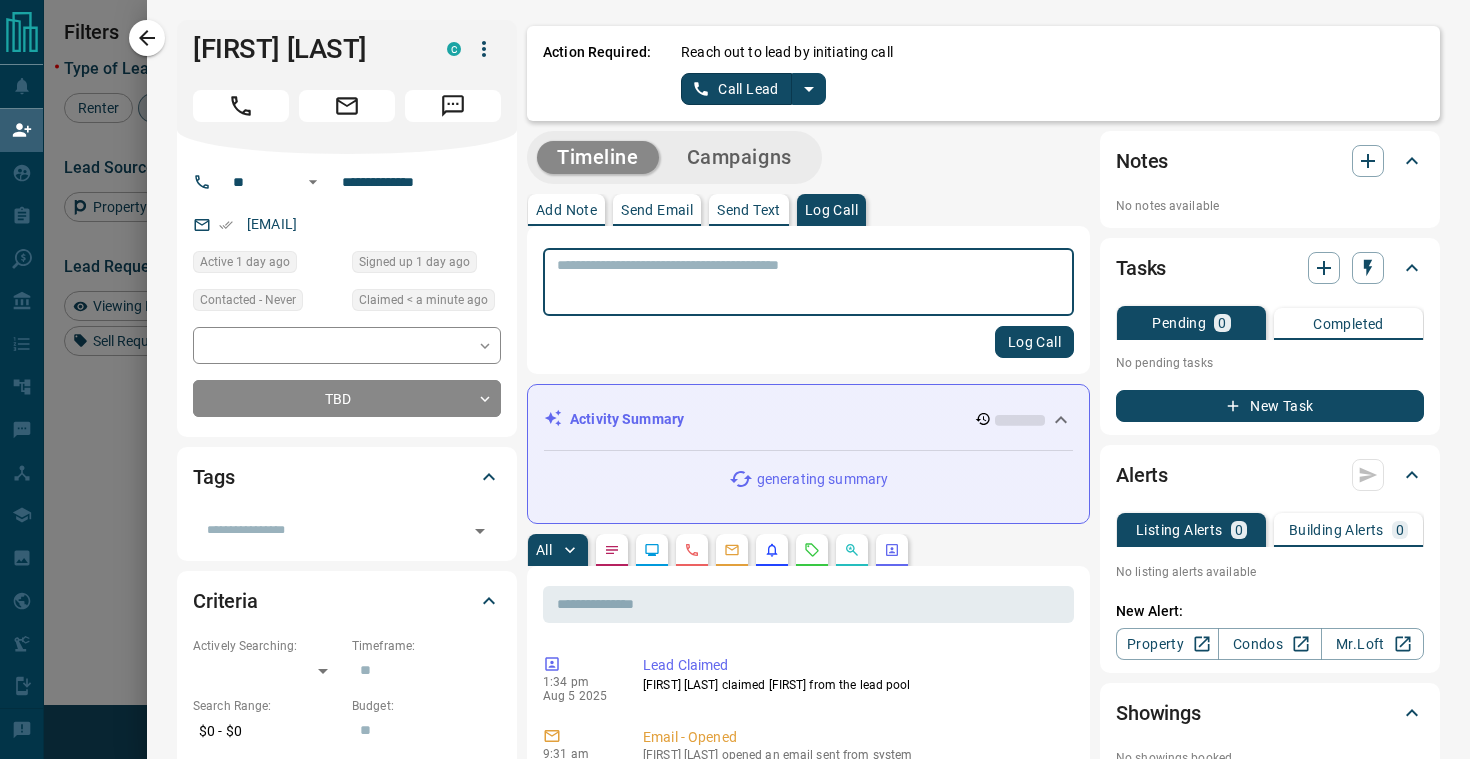 click at bounding box center [808, 282] 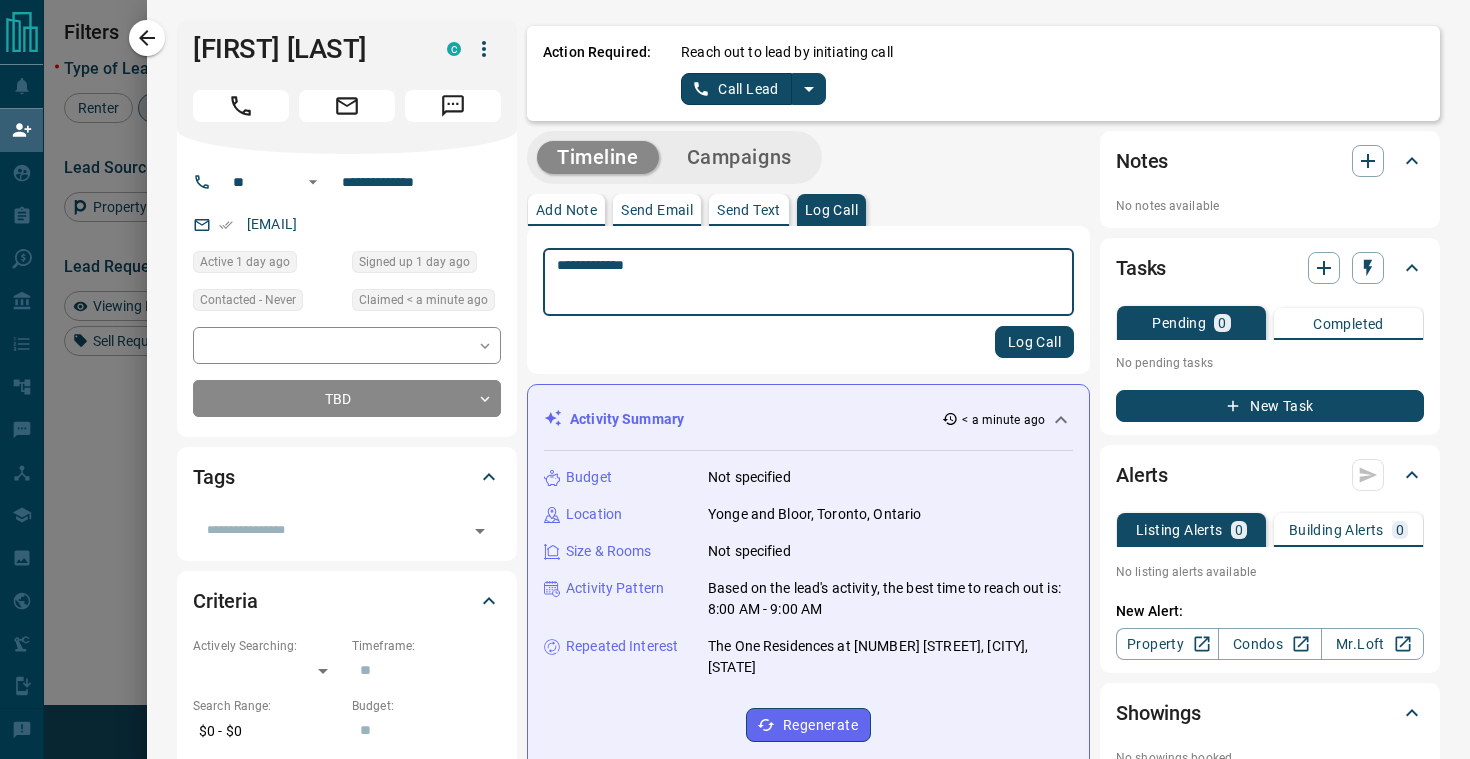 type on "**********" 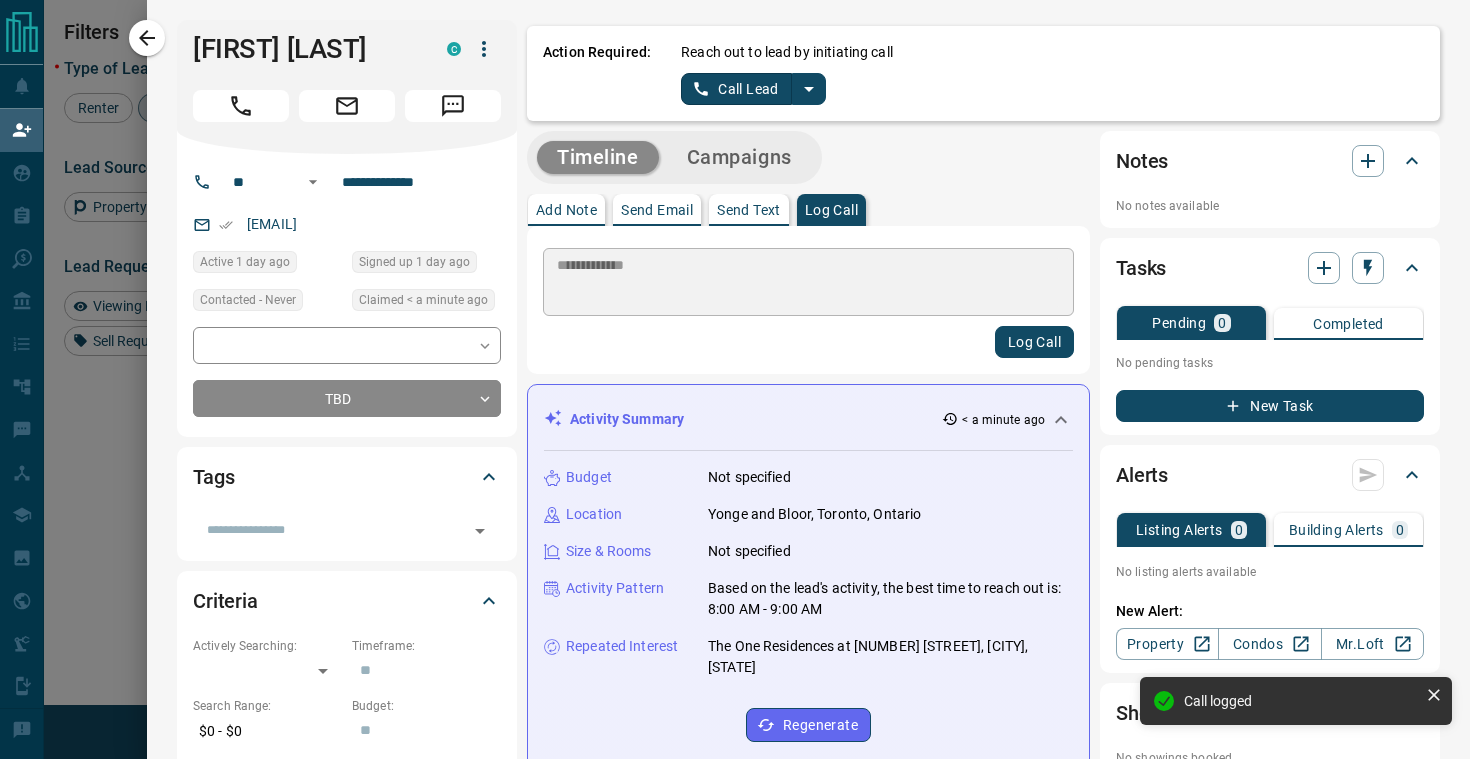 type 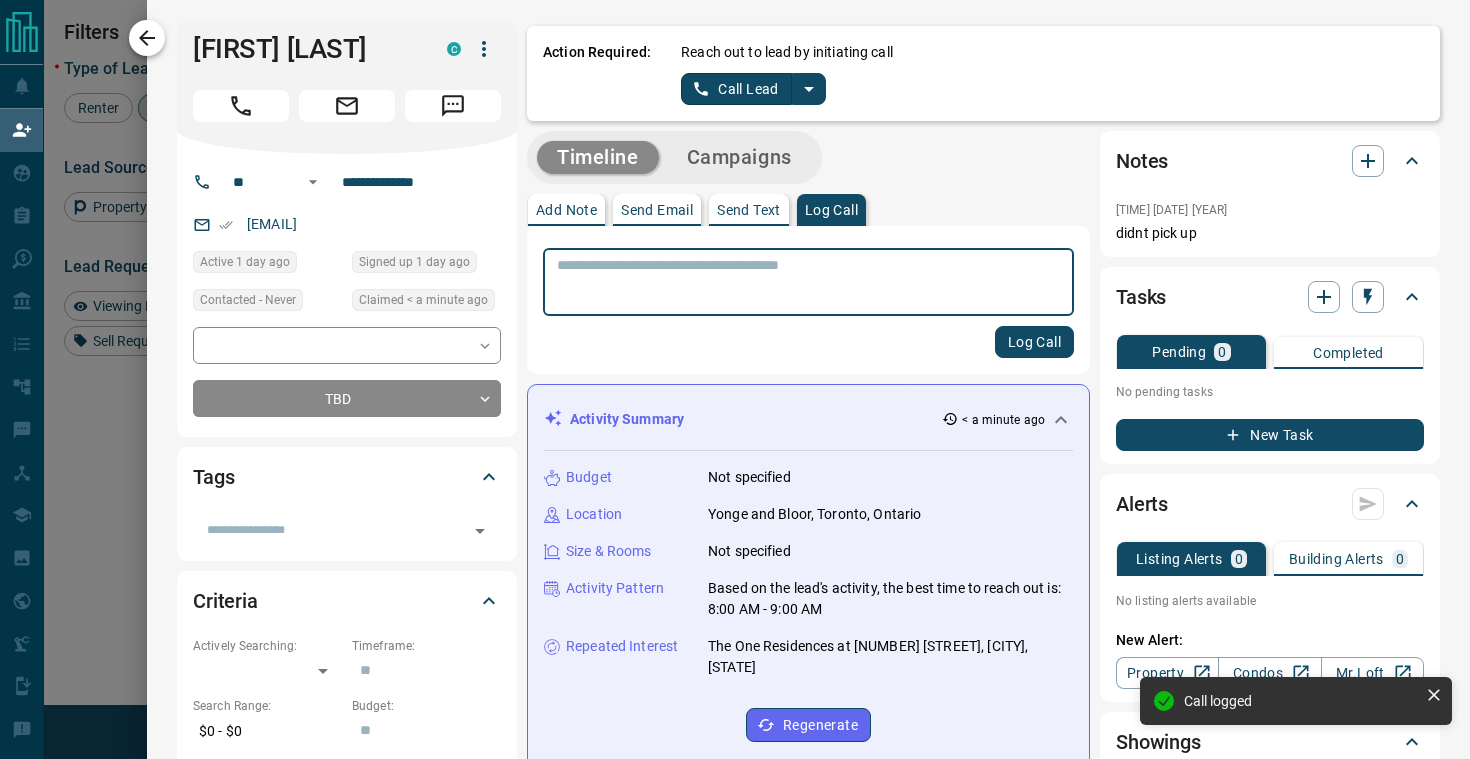 click 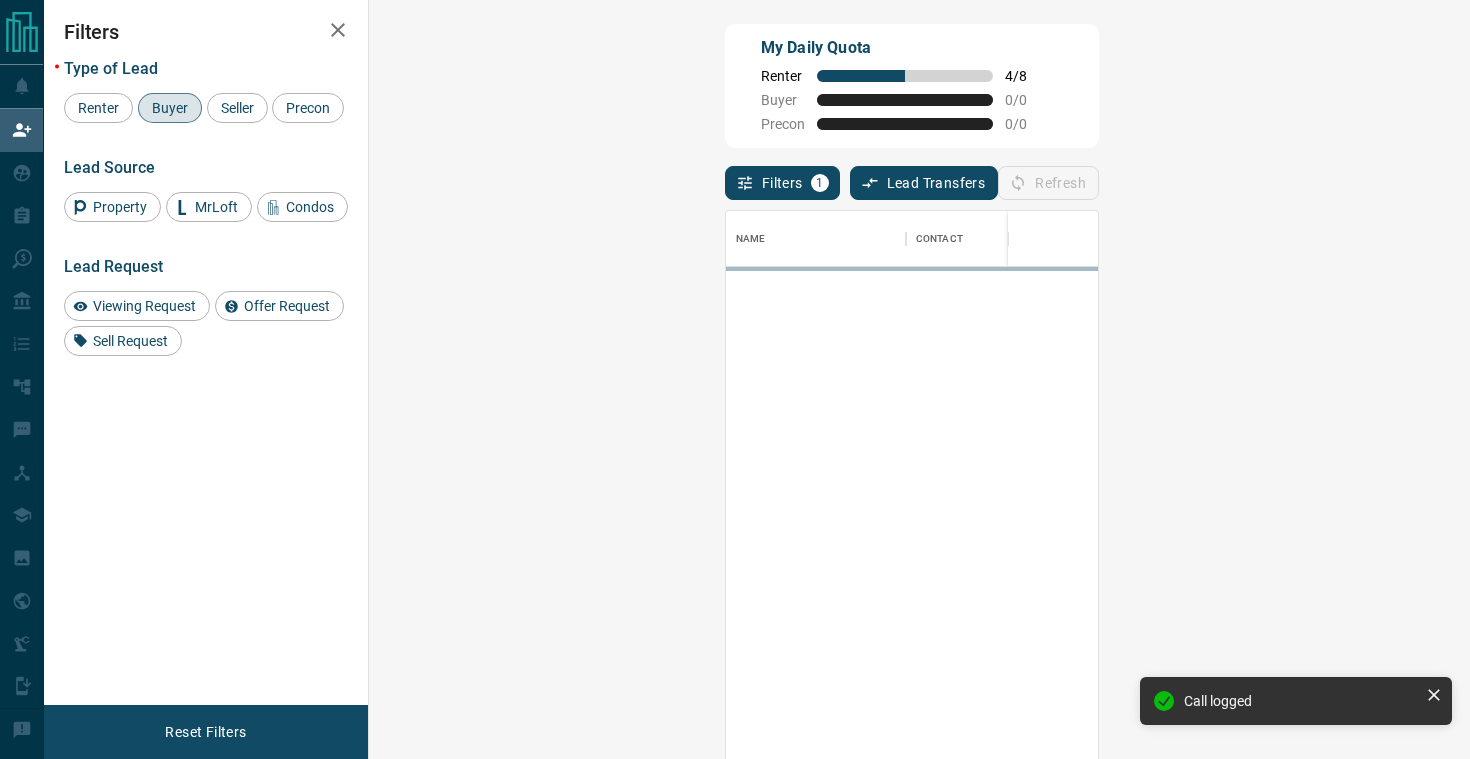 scroll, scrollTop: 1, scrollLeft: 1, axis: both 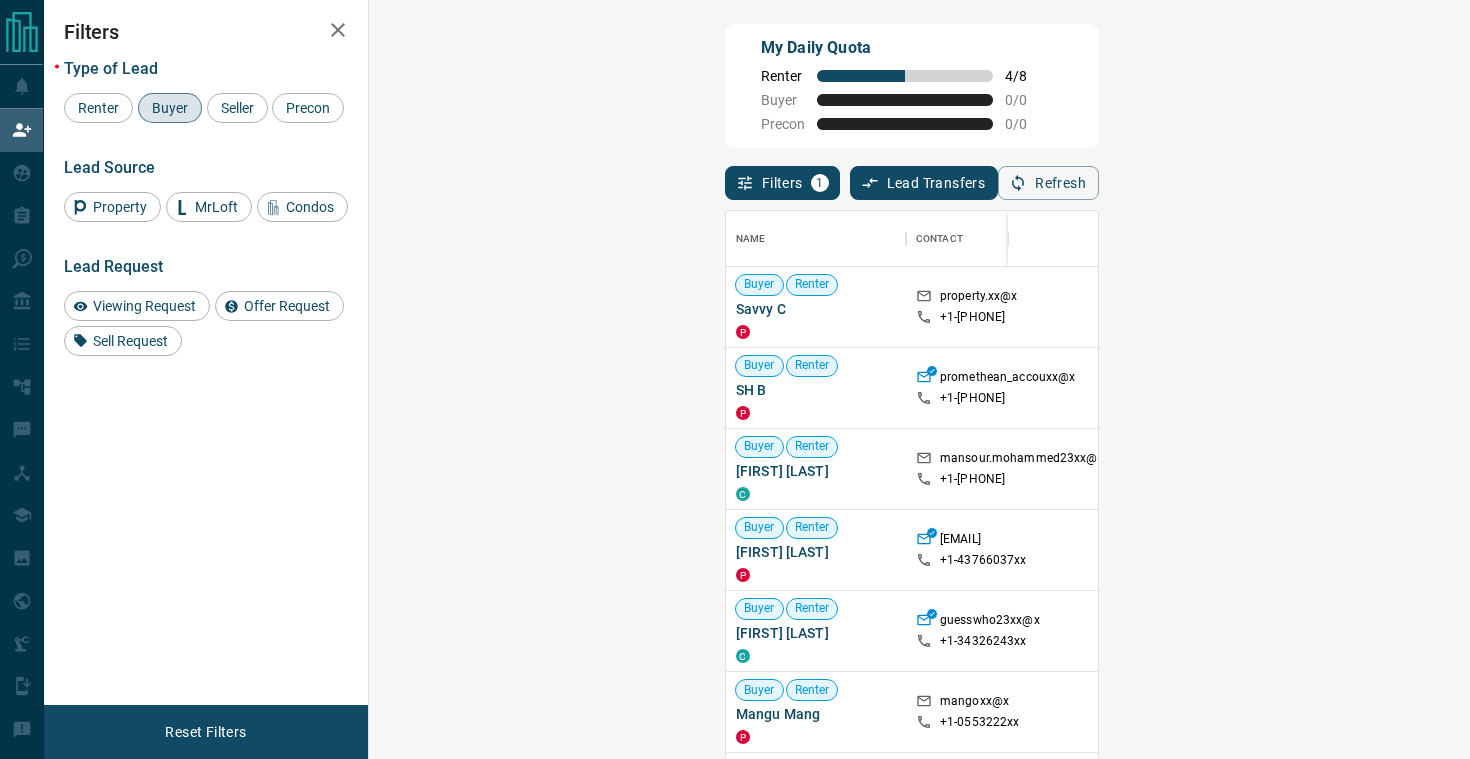 click 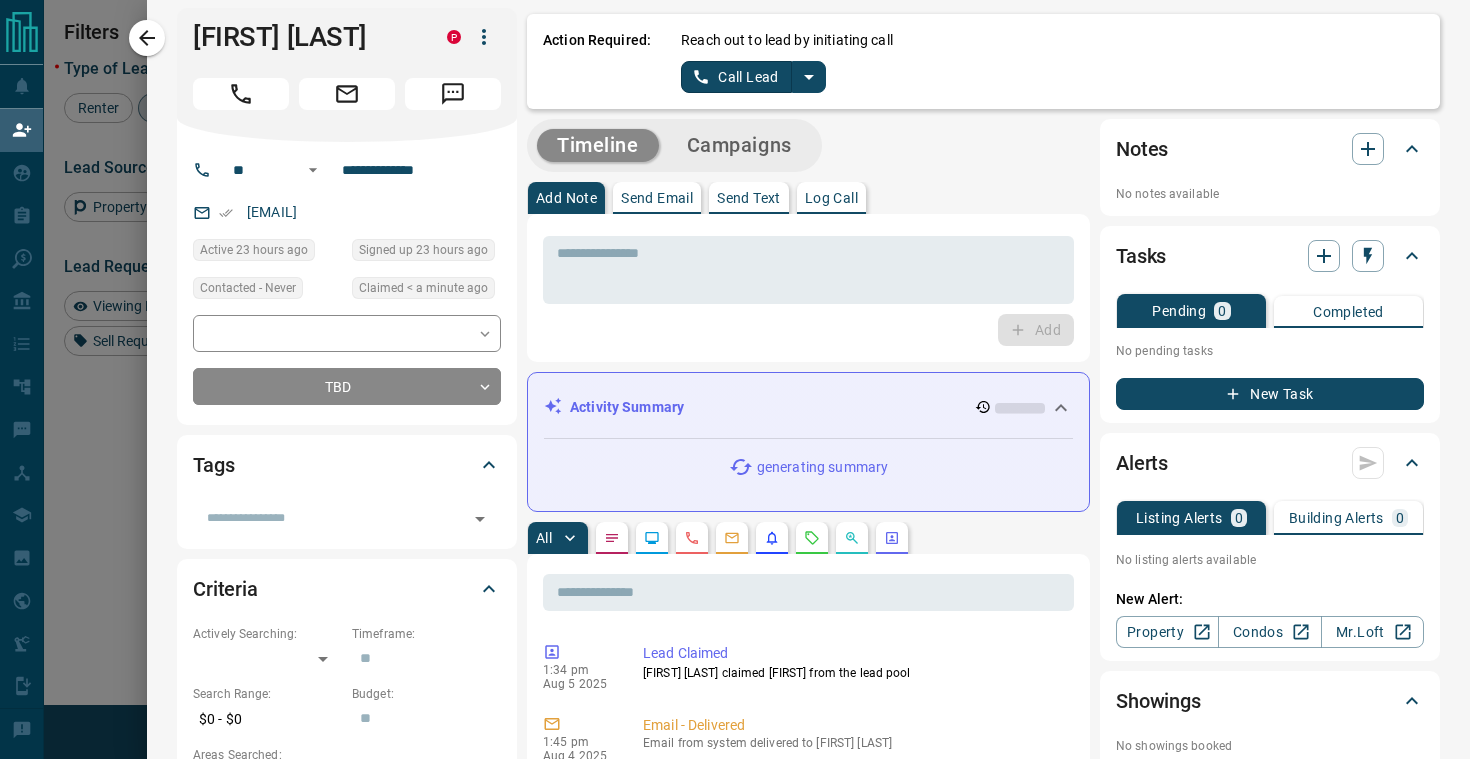 scroll, scrollTop: 0, scrollLeft: 0, axis: both 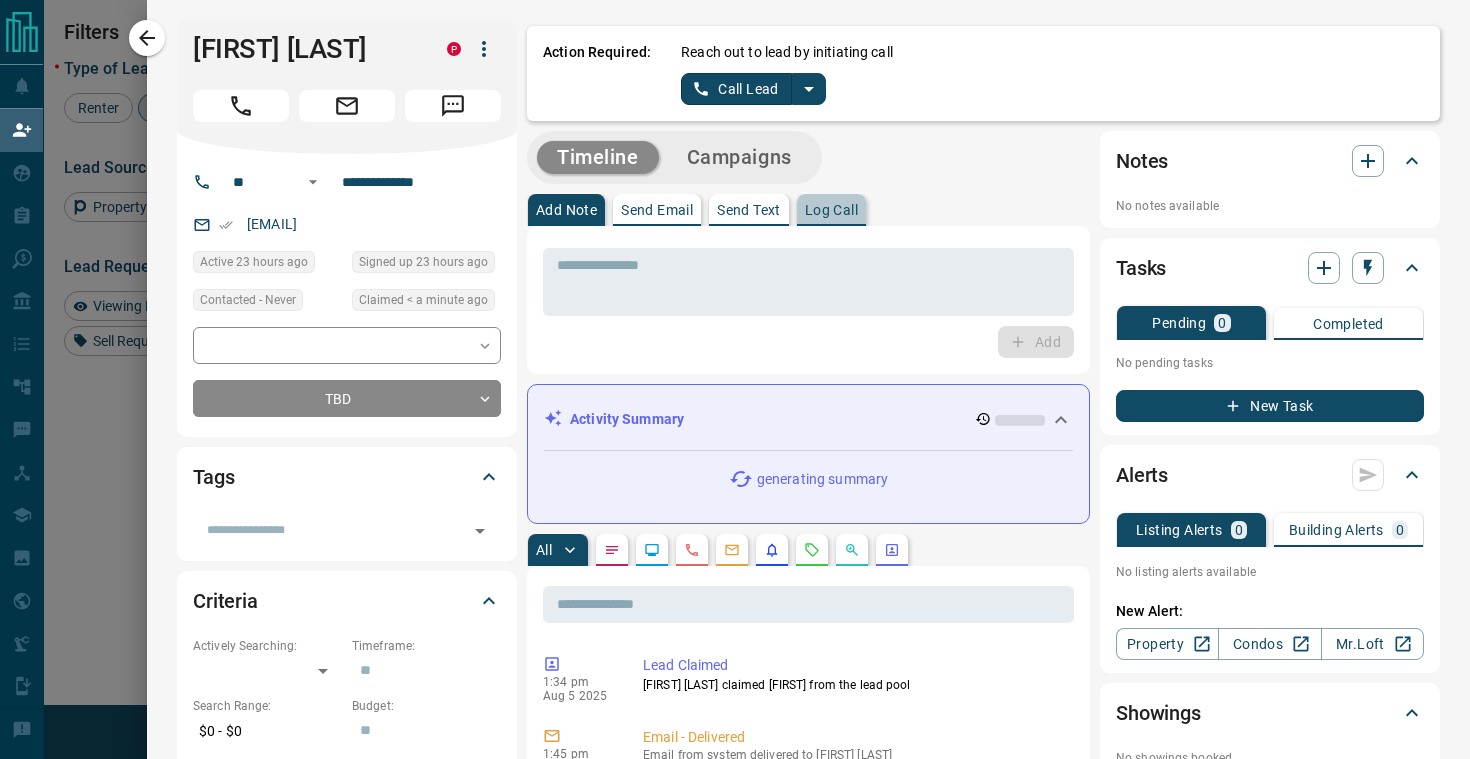 click on "Log Call" at bounding box center [831, 210] 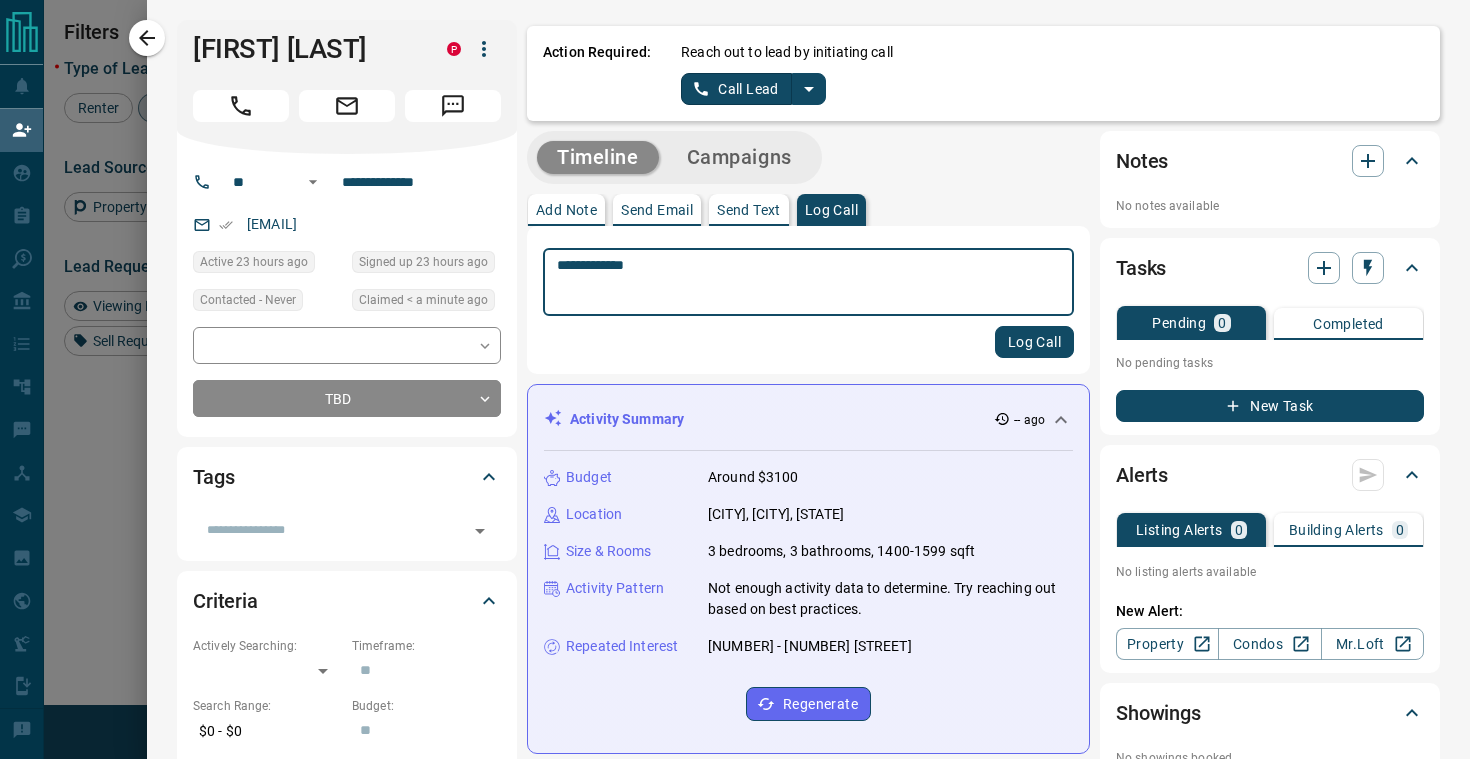 type on "**********" 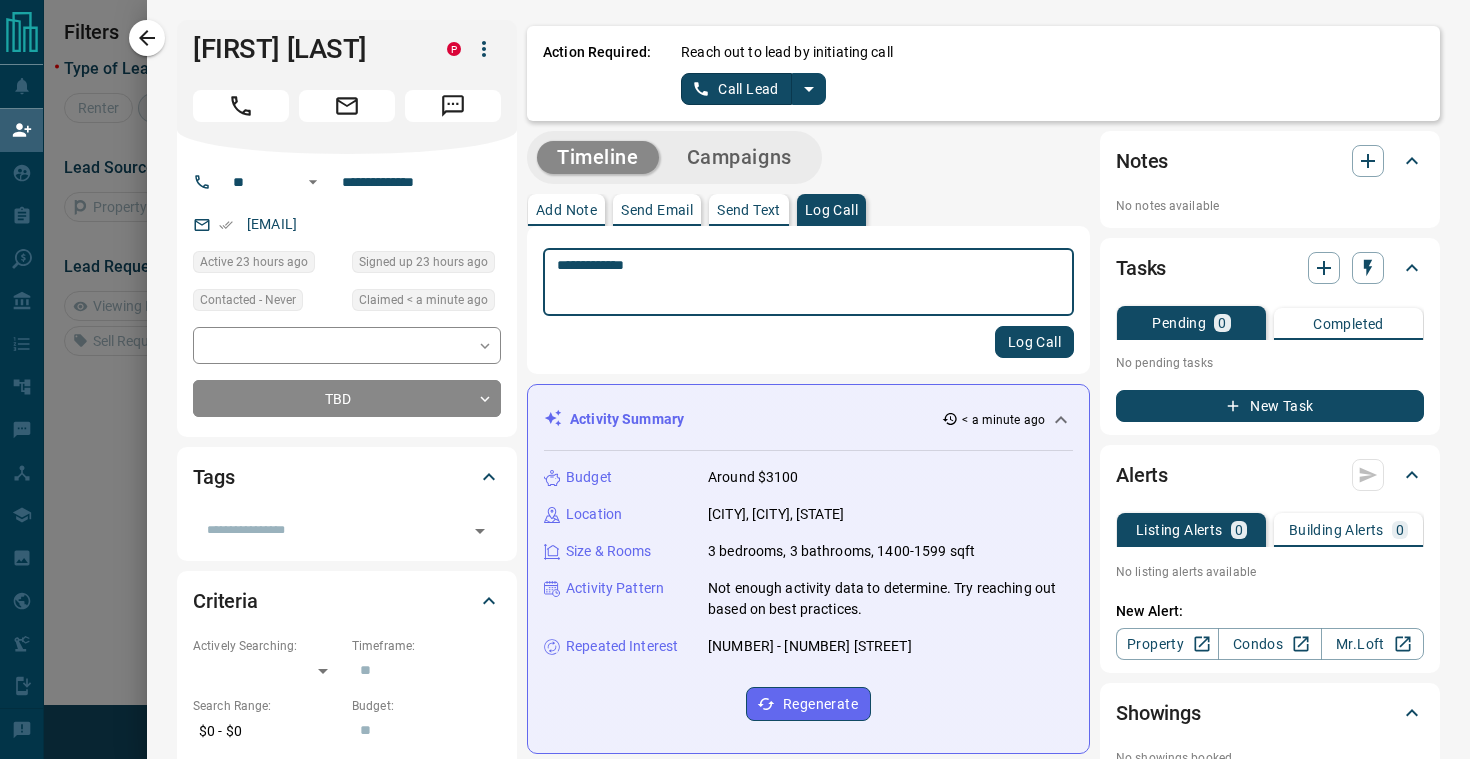 scroll, scrollTop: 1, scrollLeft: 1, axis: both 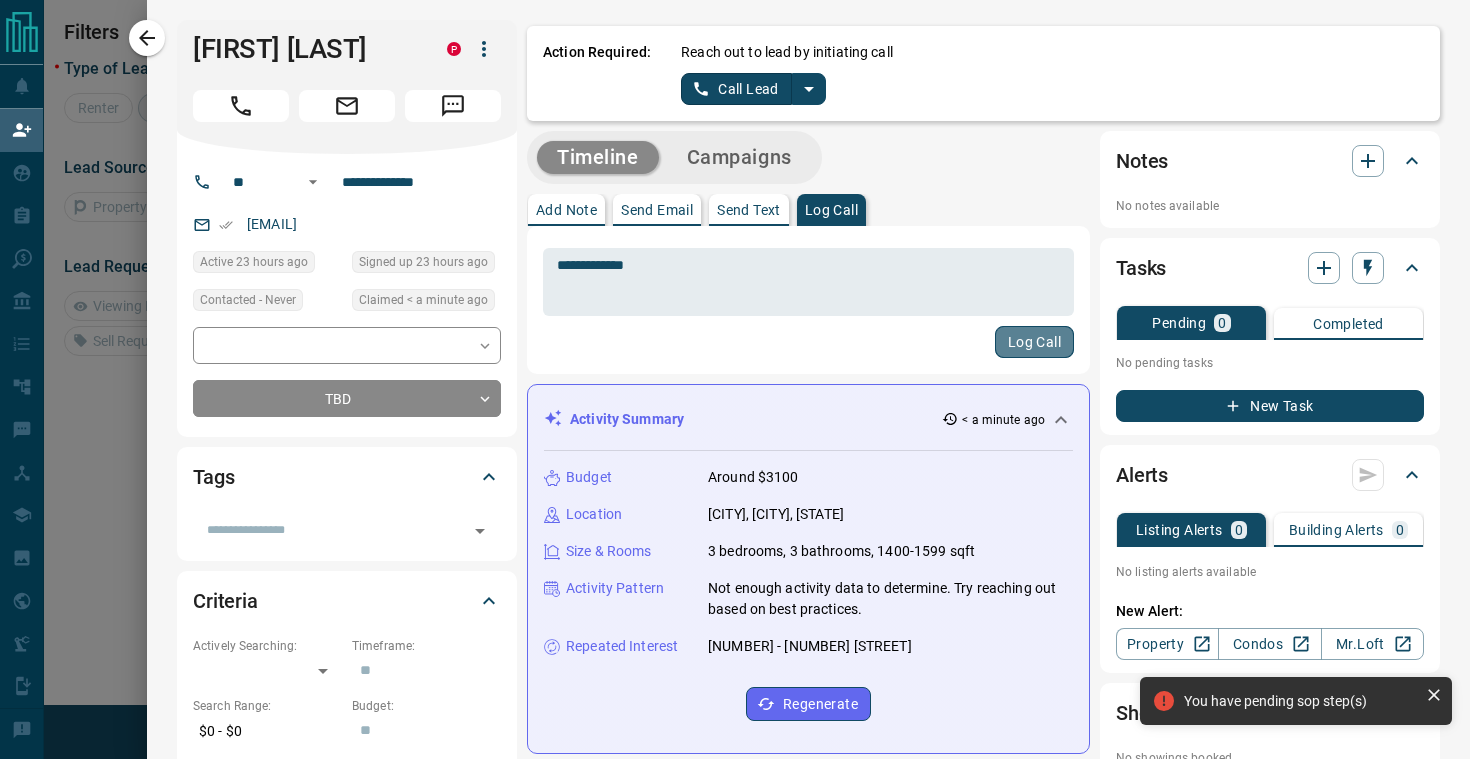 click on "Log Call" at bounding box center [1034, 342] 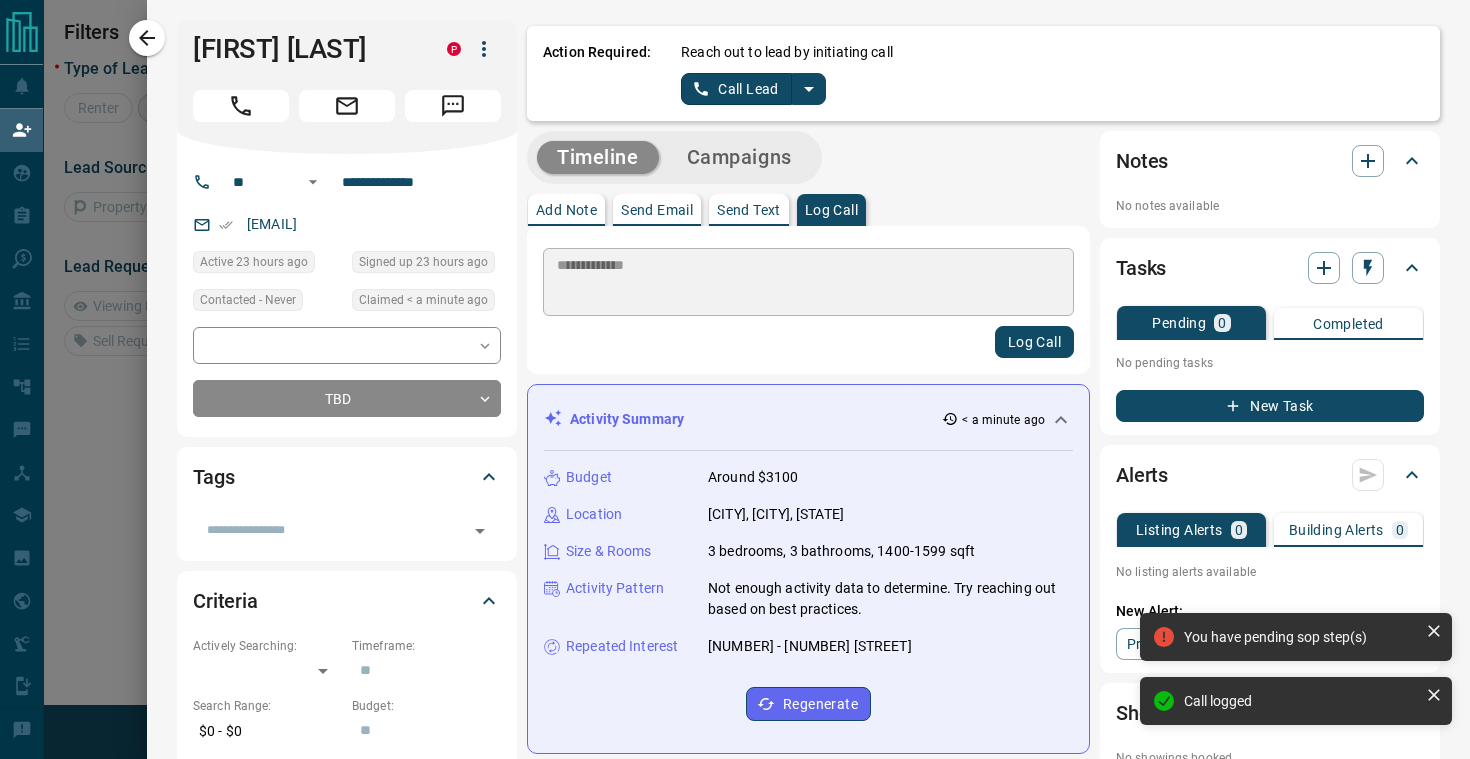 type 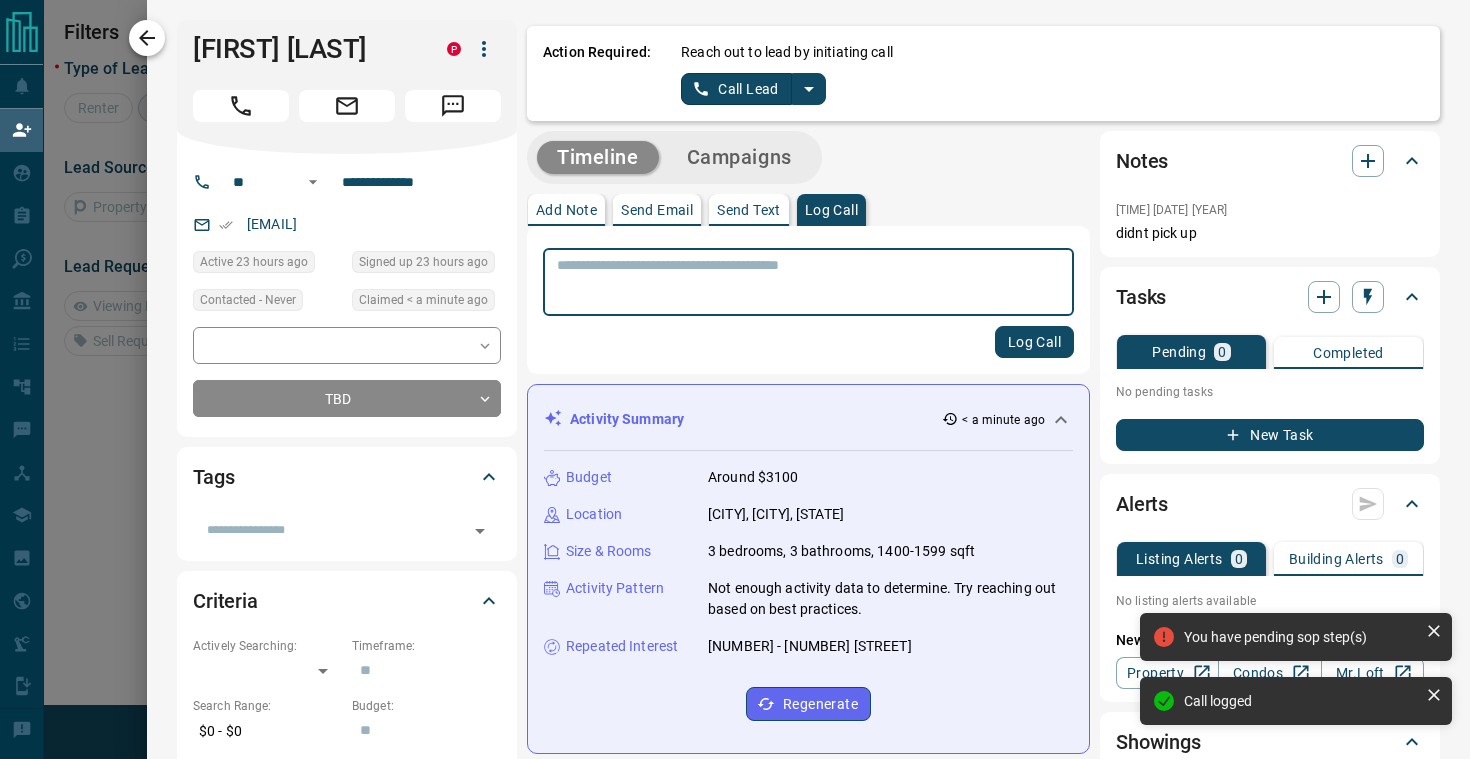 click 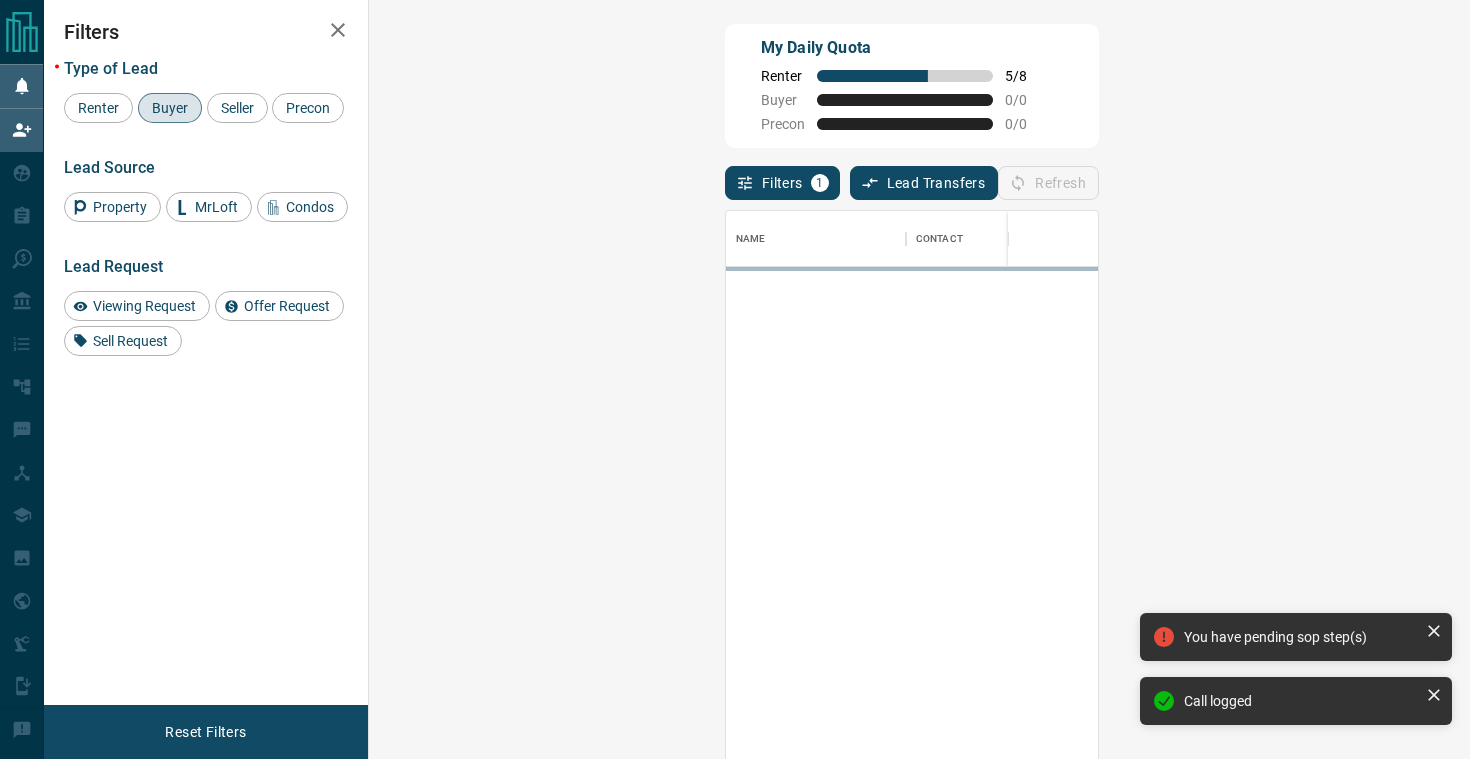 scroll, scrollTop: 1, scrollLeft: 1, axis: both 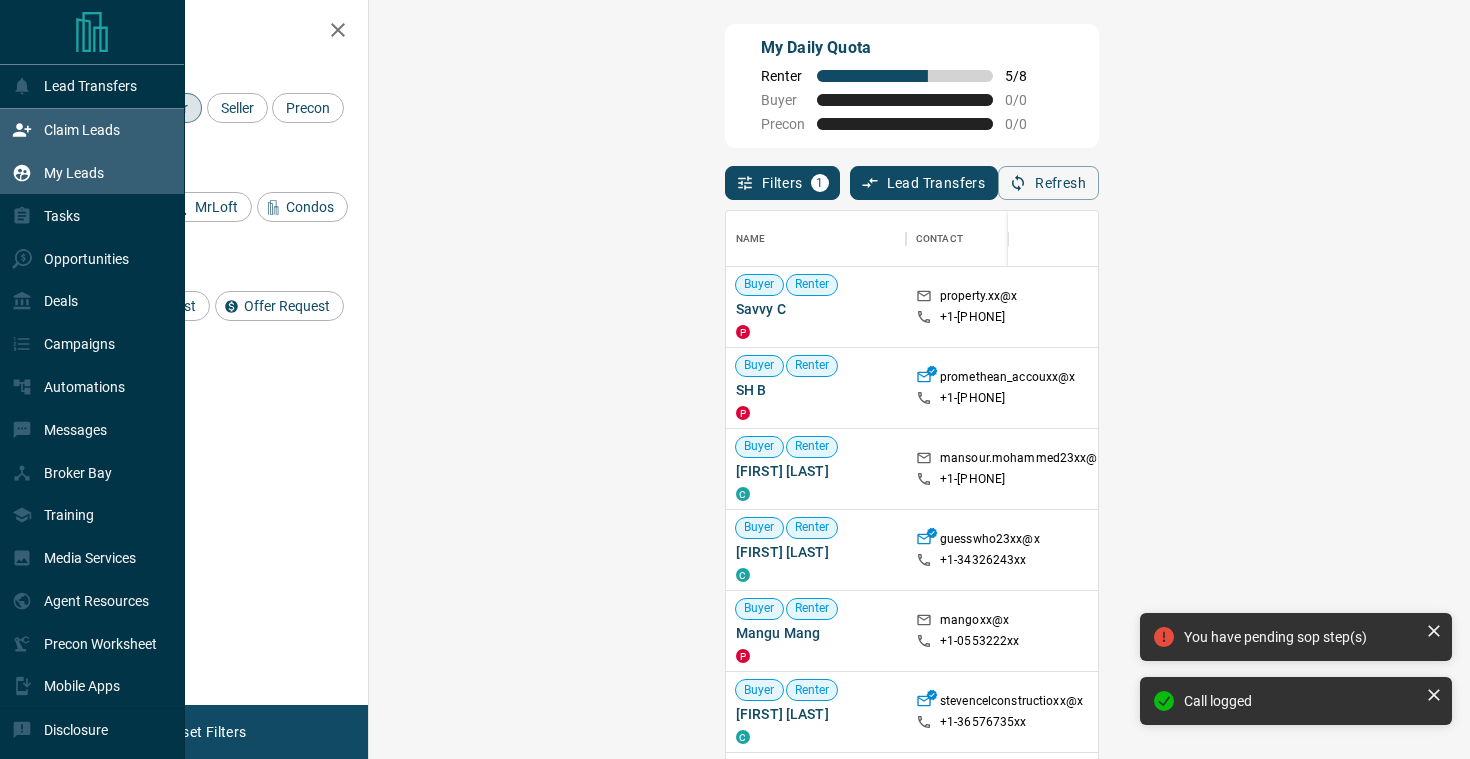 click on "My Leads" at bounding box center (74, 173) 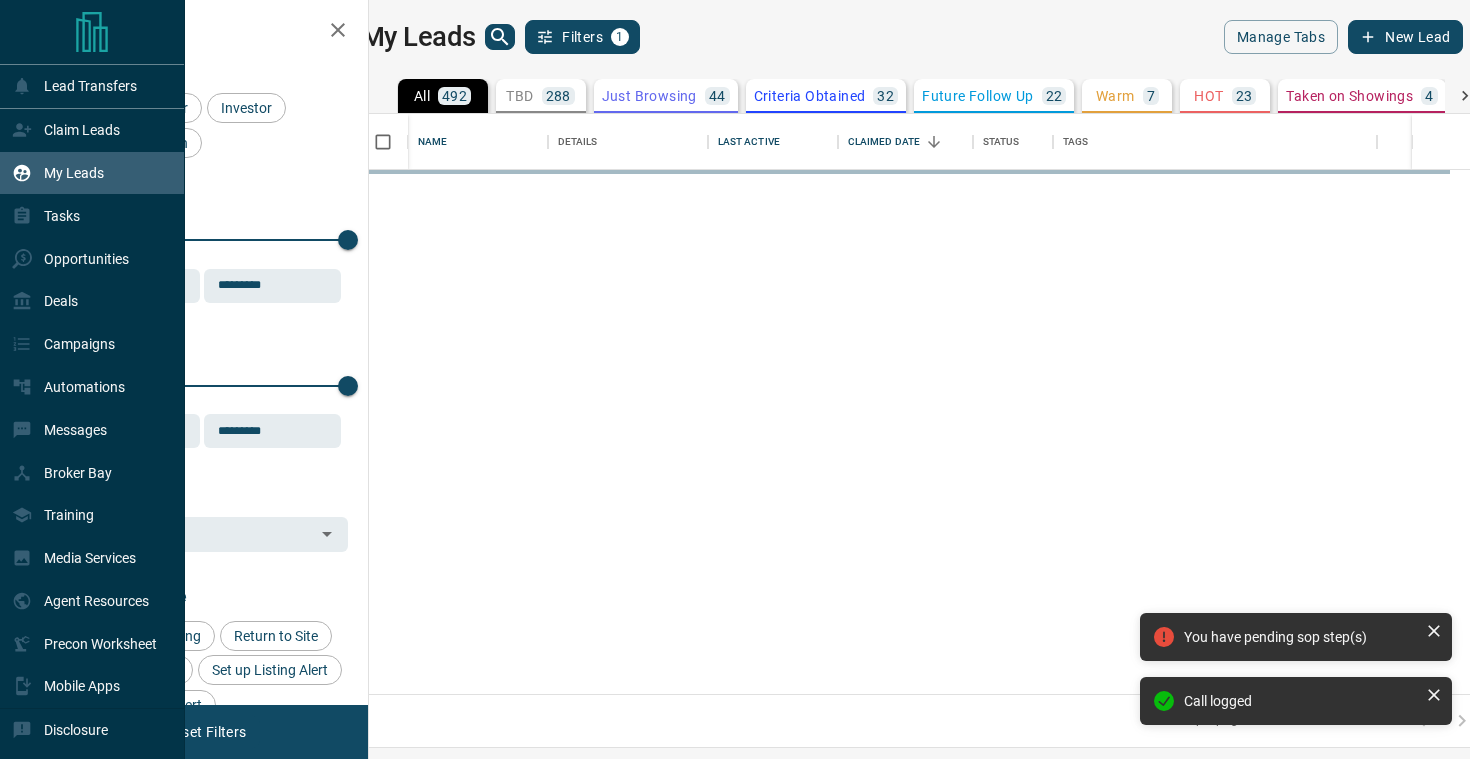 scroll, scrollTop: 1, scrollLeft: 1, axis: both 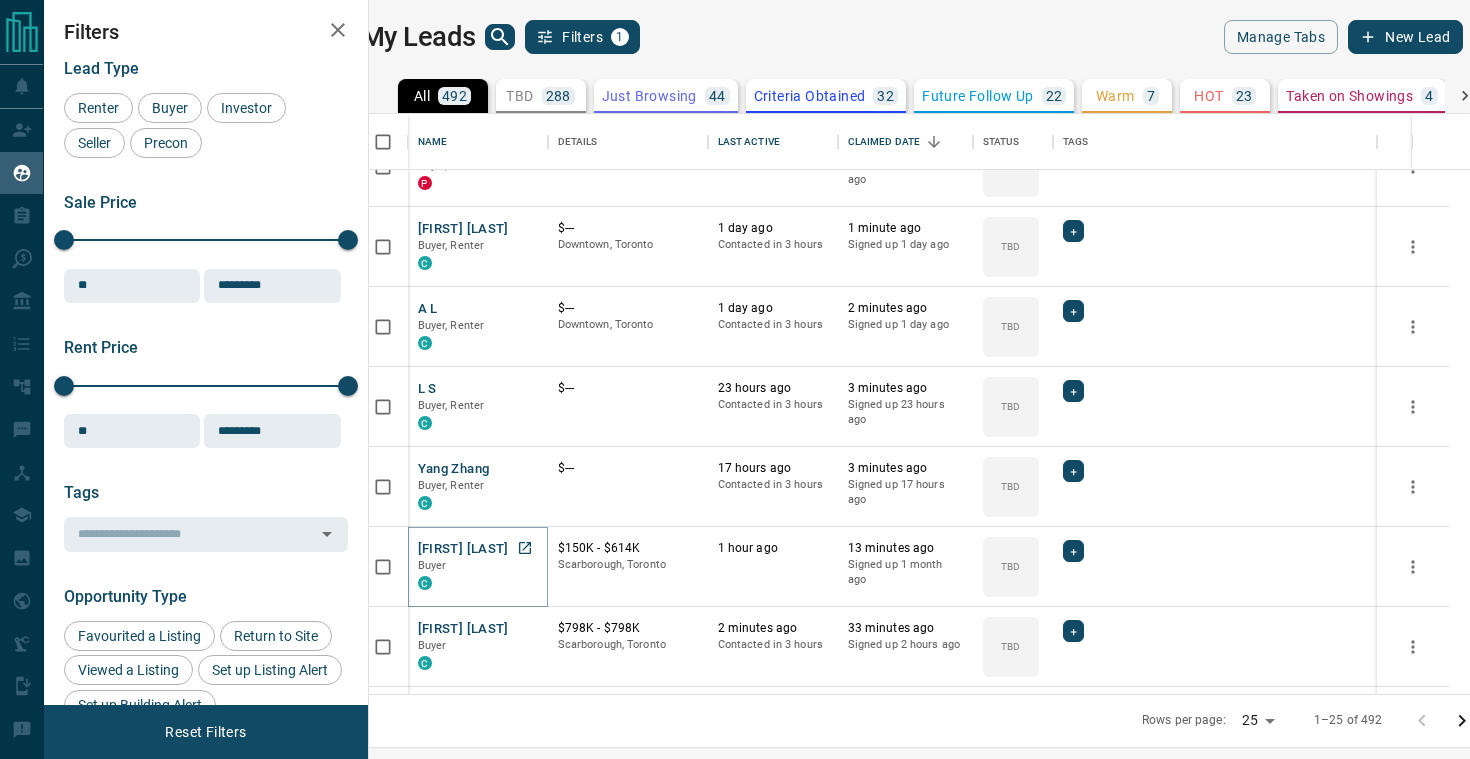 click on "[FIRST] [LAST]" at bounding box center [463, 549] 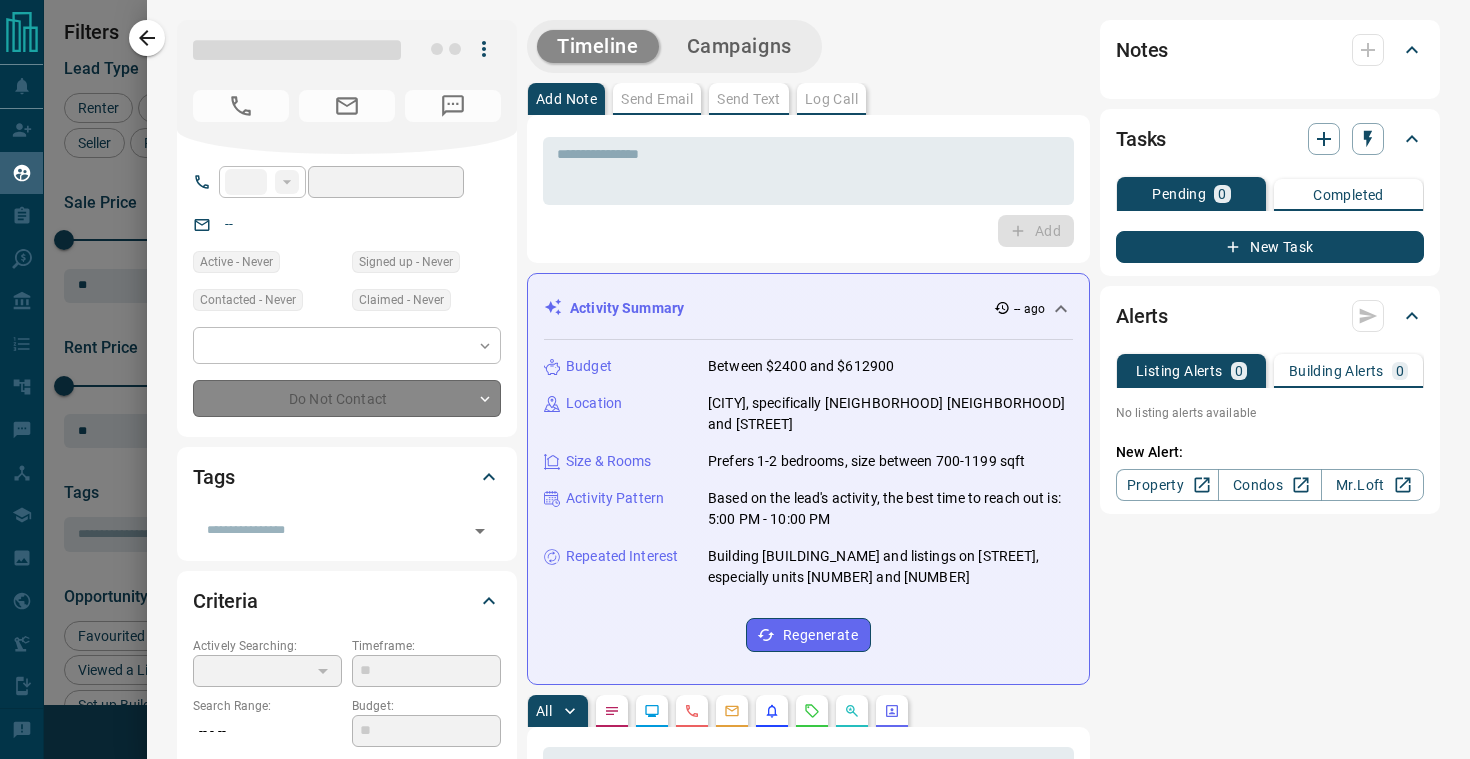 type on "**" 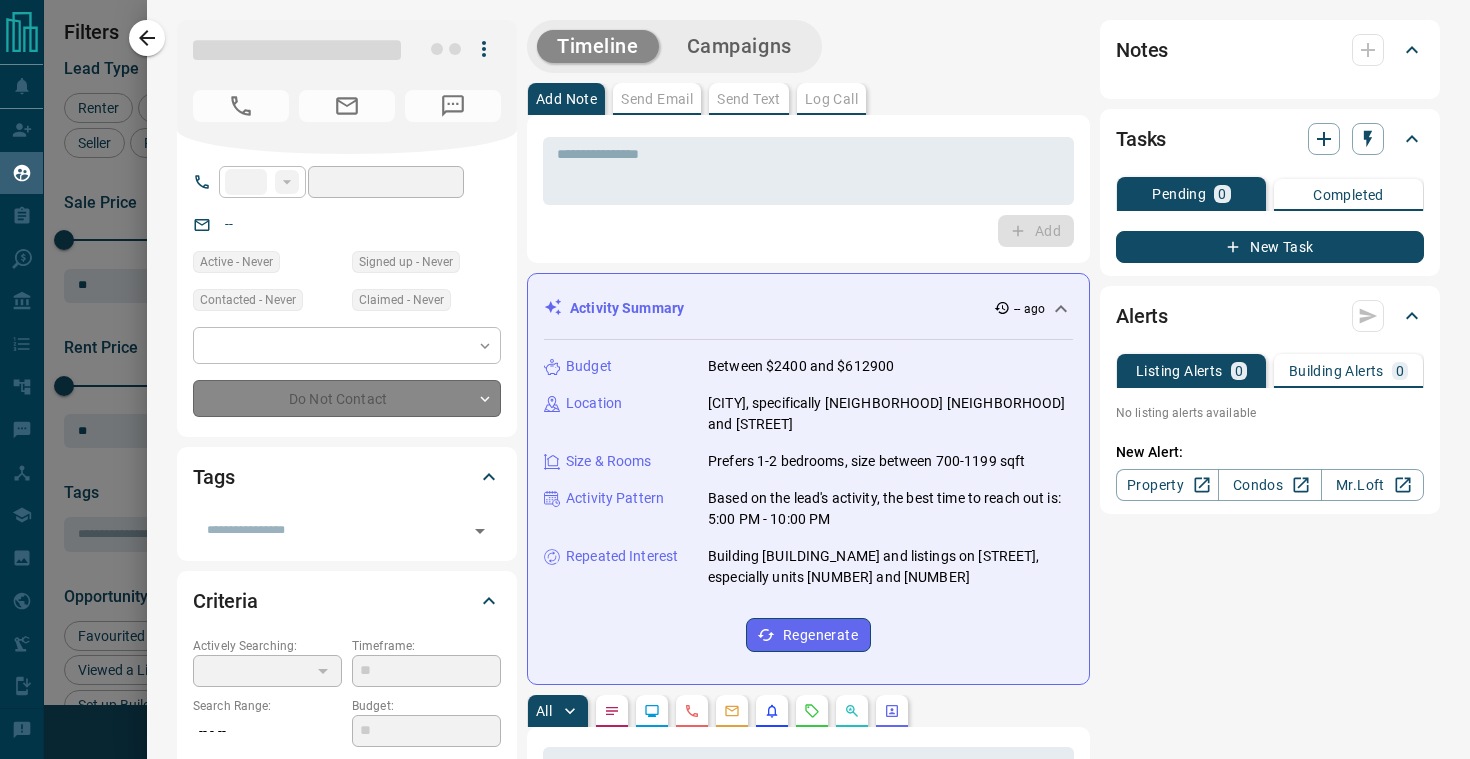 type on "**********" 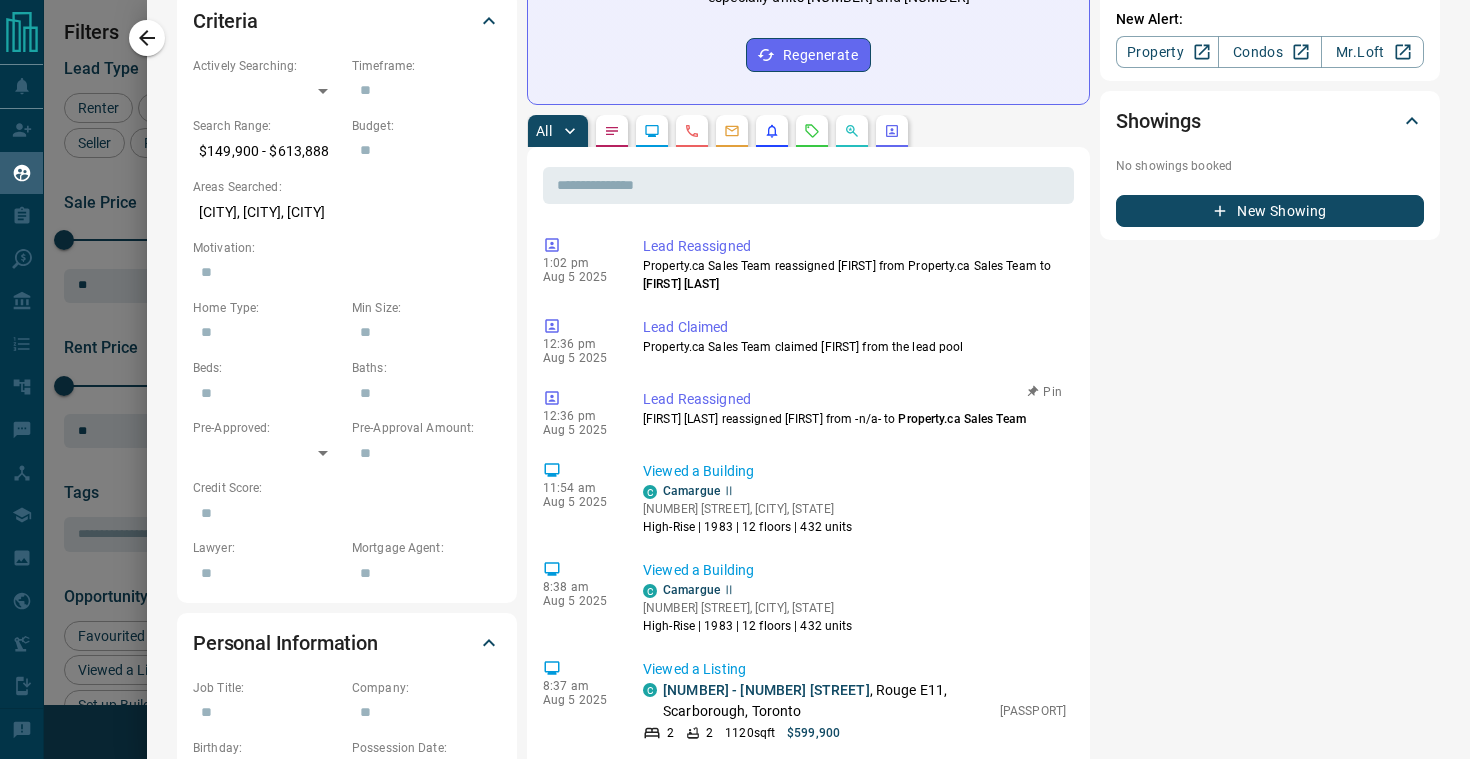 scroll, scrollTop: 691, scrollLeft: 0, axis: vertical 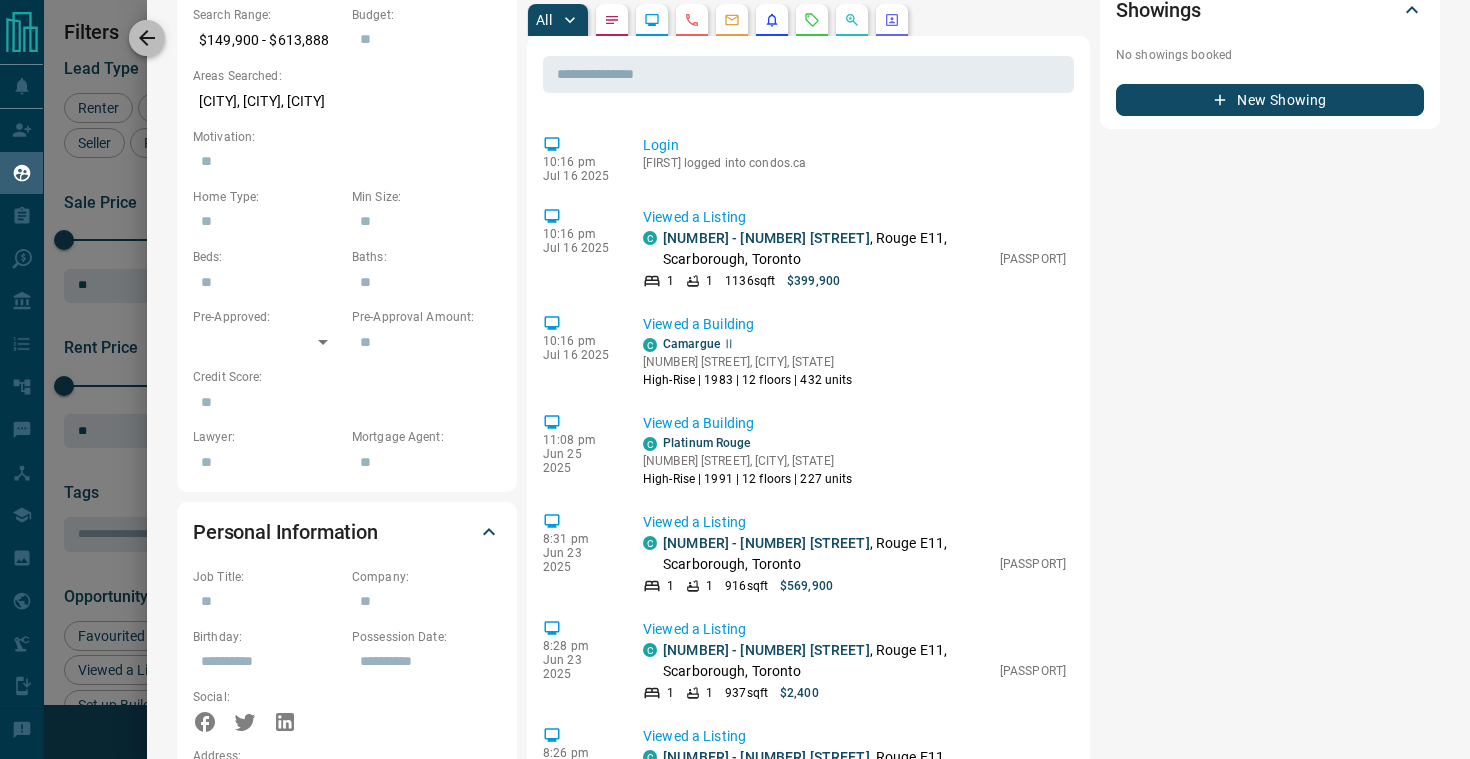click 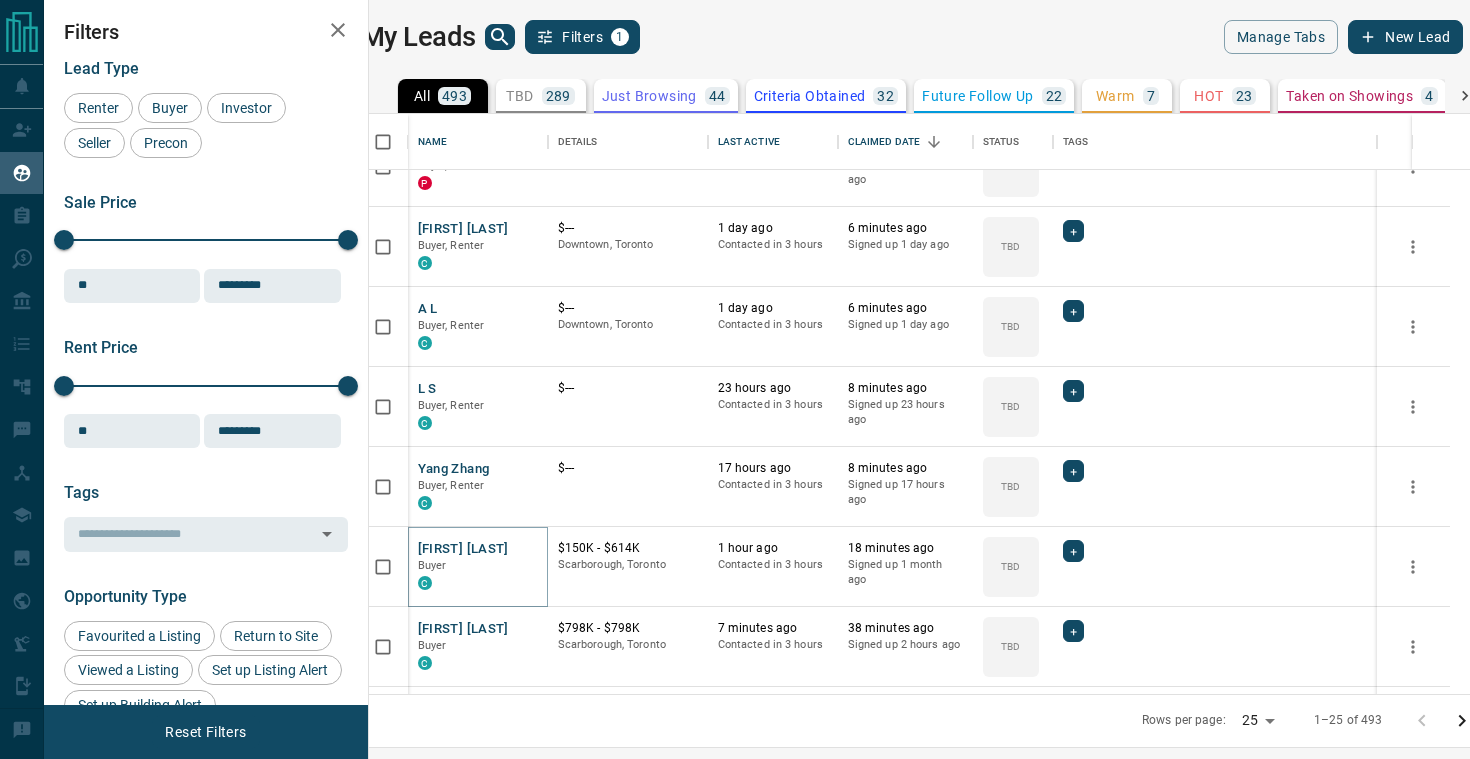 scroll, scrollTop: 0, scrollLeft: 0, axis: both 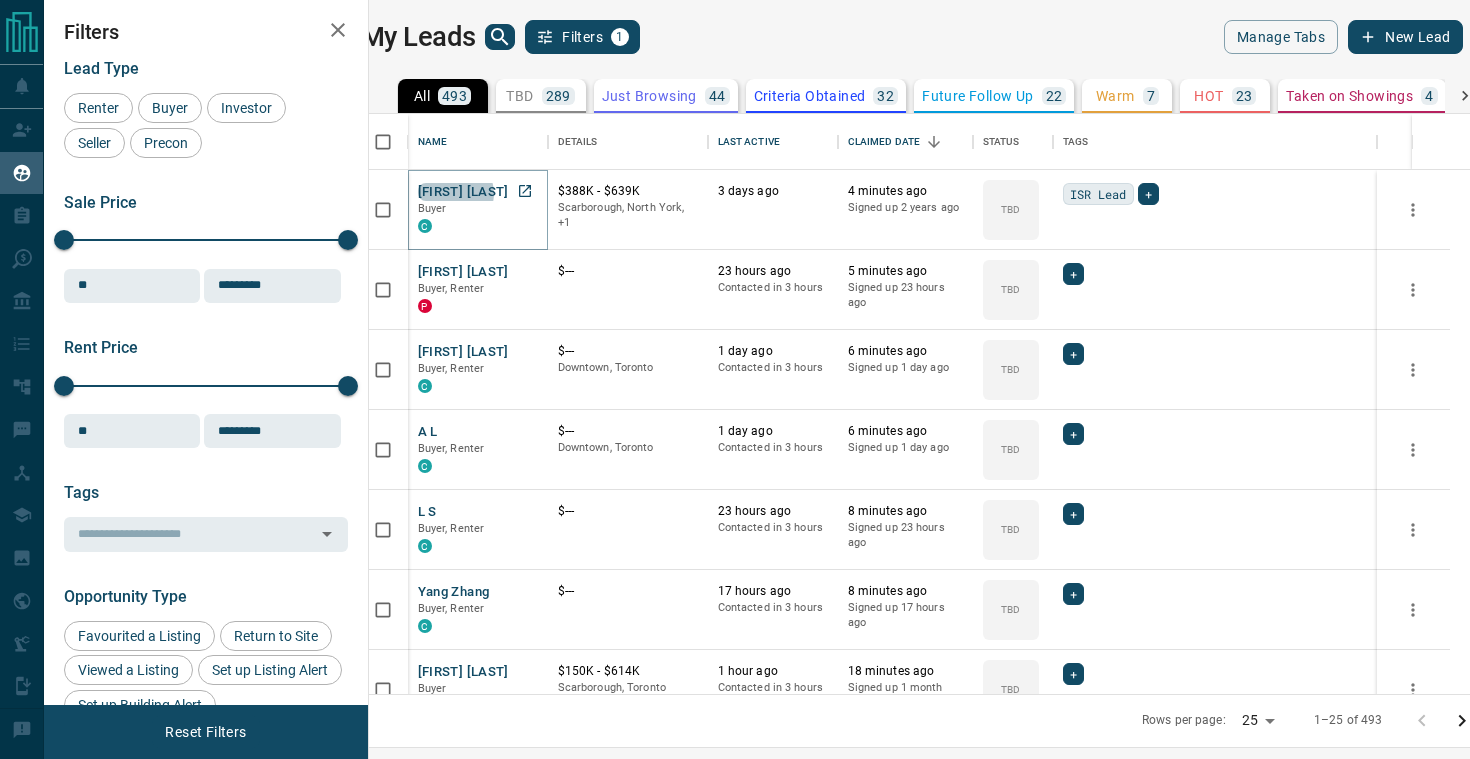 click on "[FIRST] [LAST]" at bounding box center (463, 192) 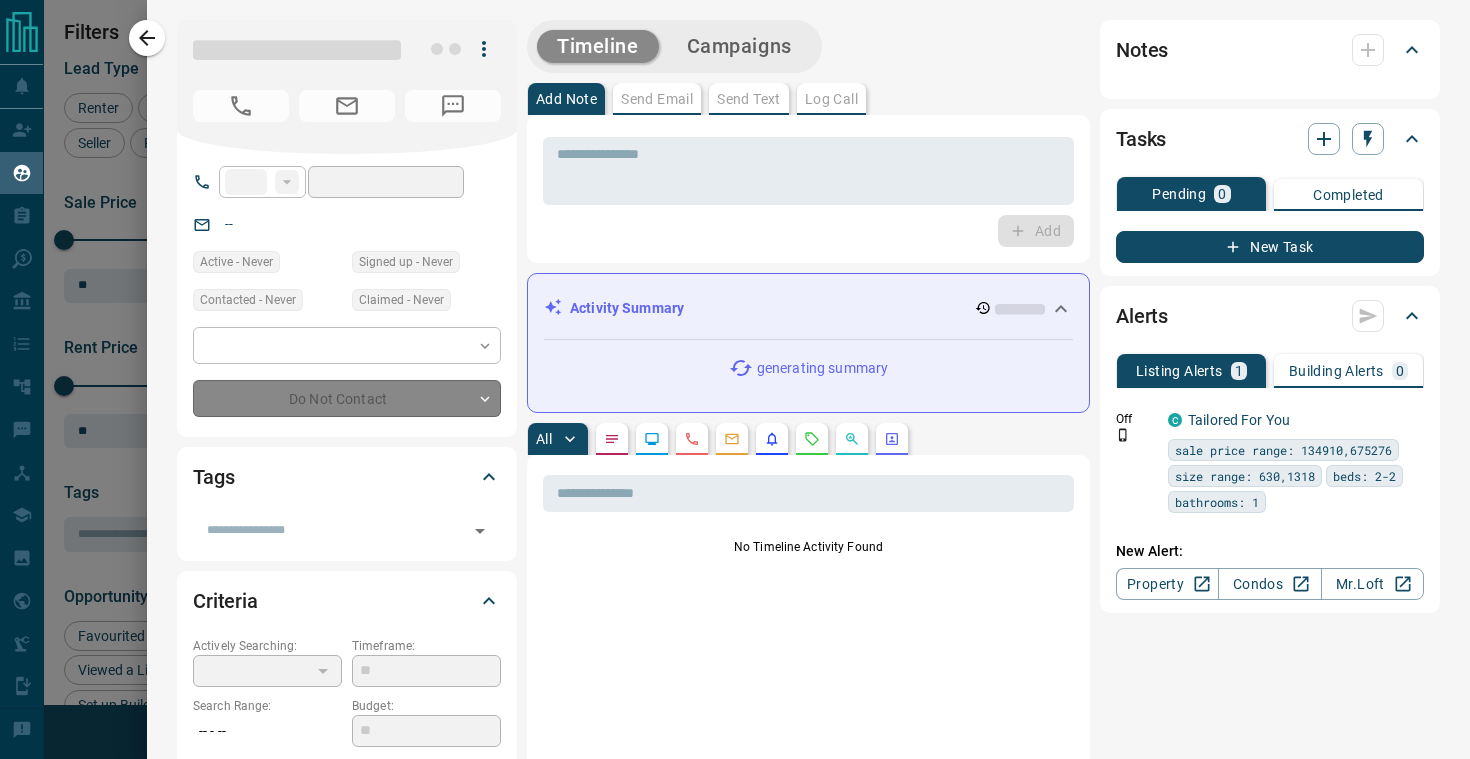 type on "**" 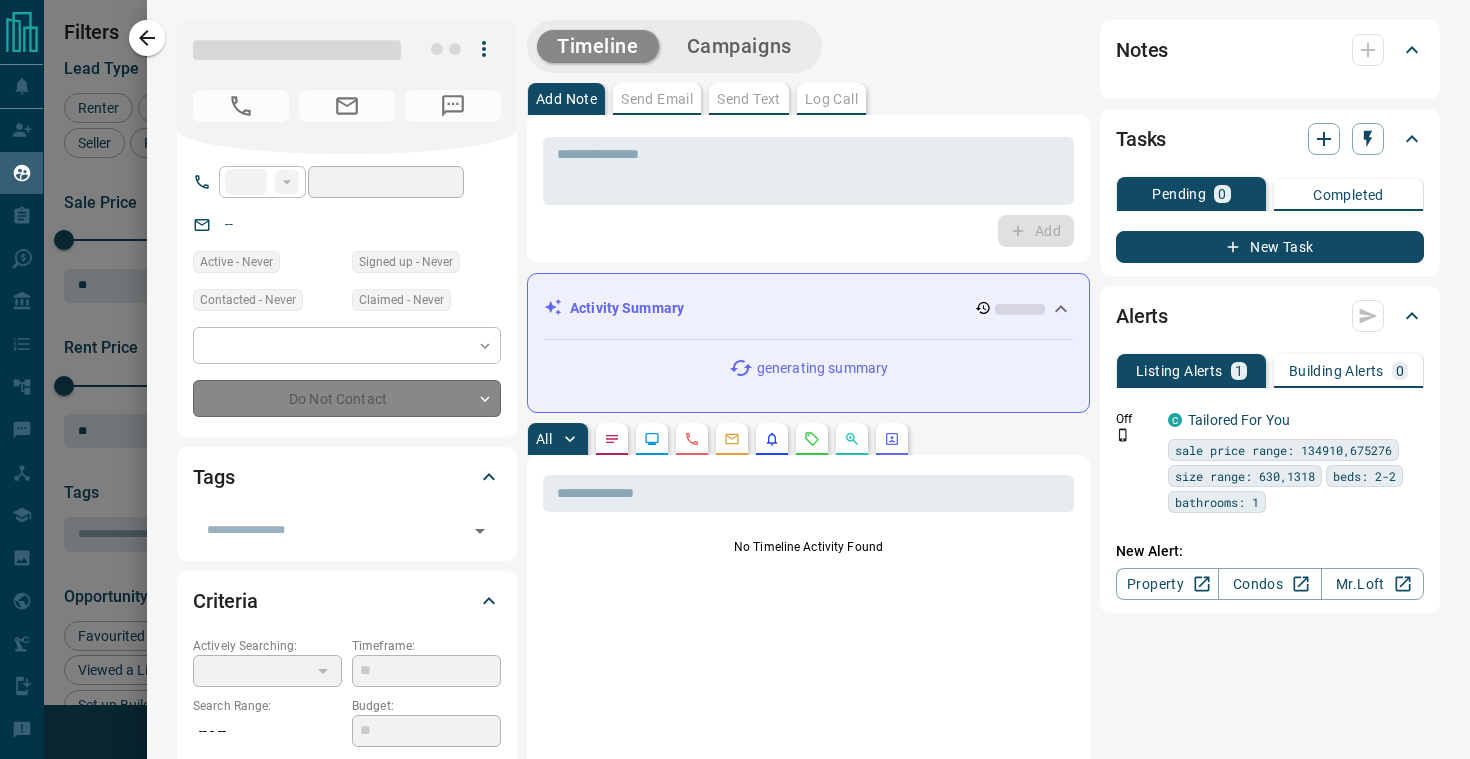 type on "**********" 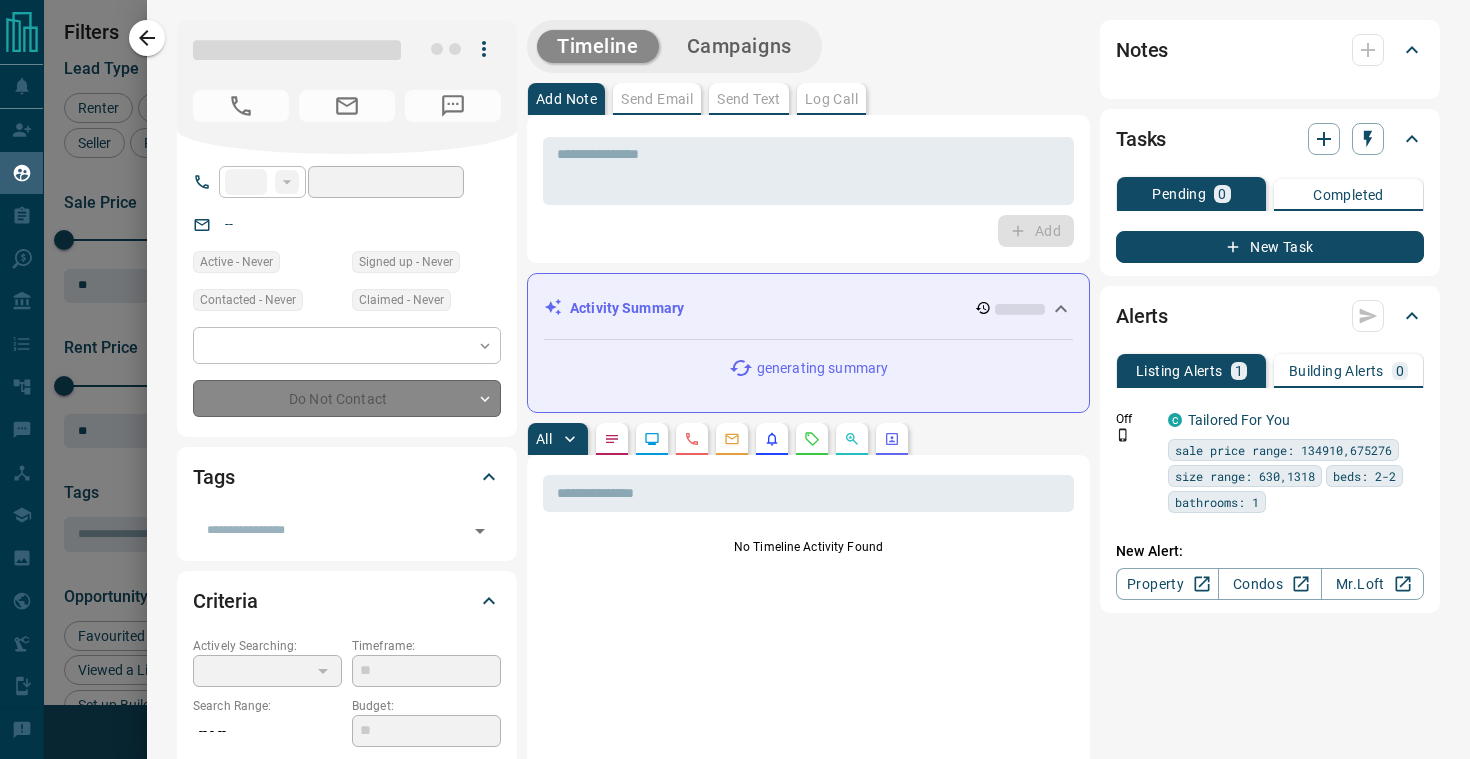 type on "**********" 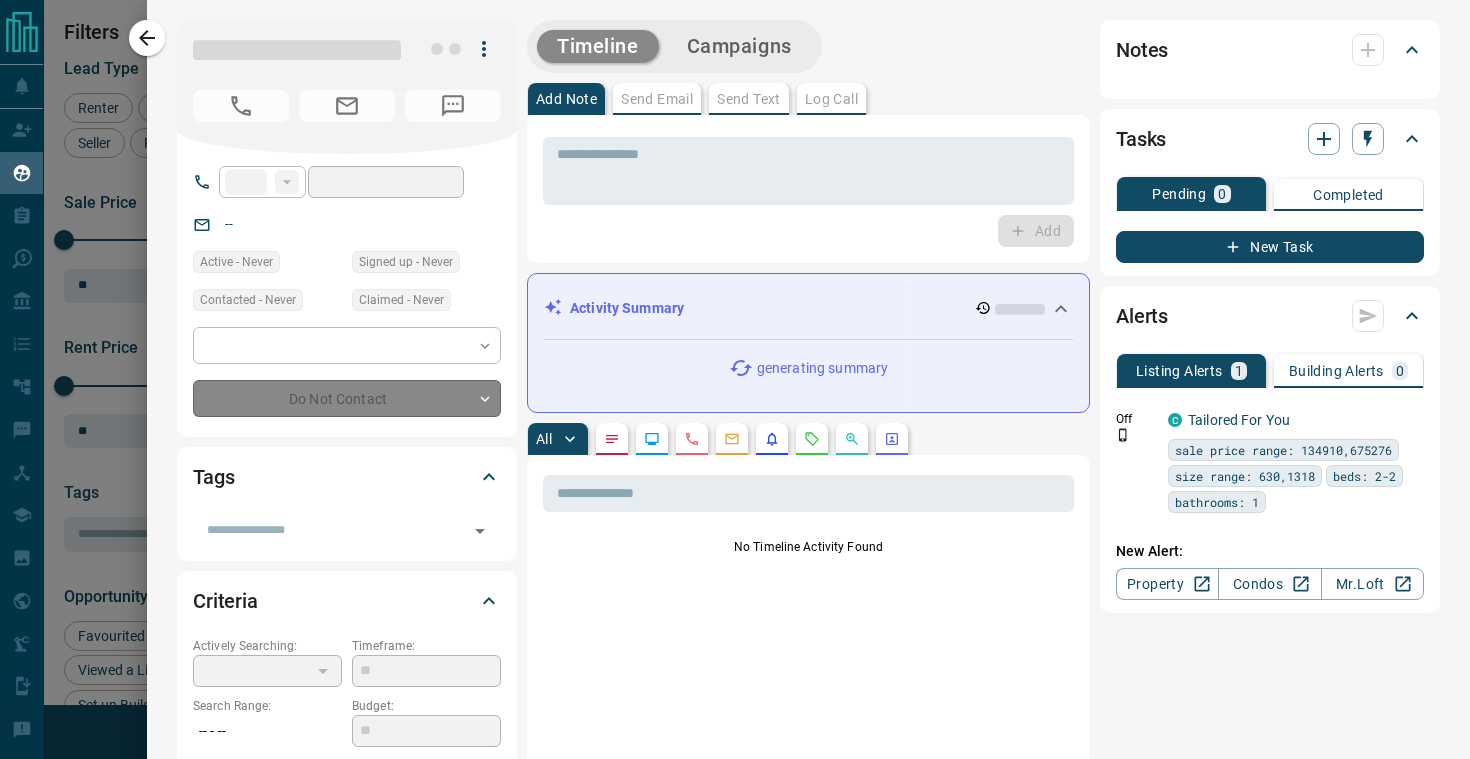 type on "**" 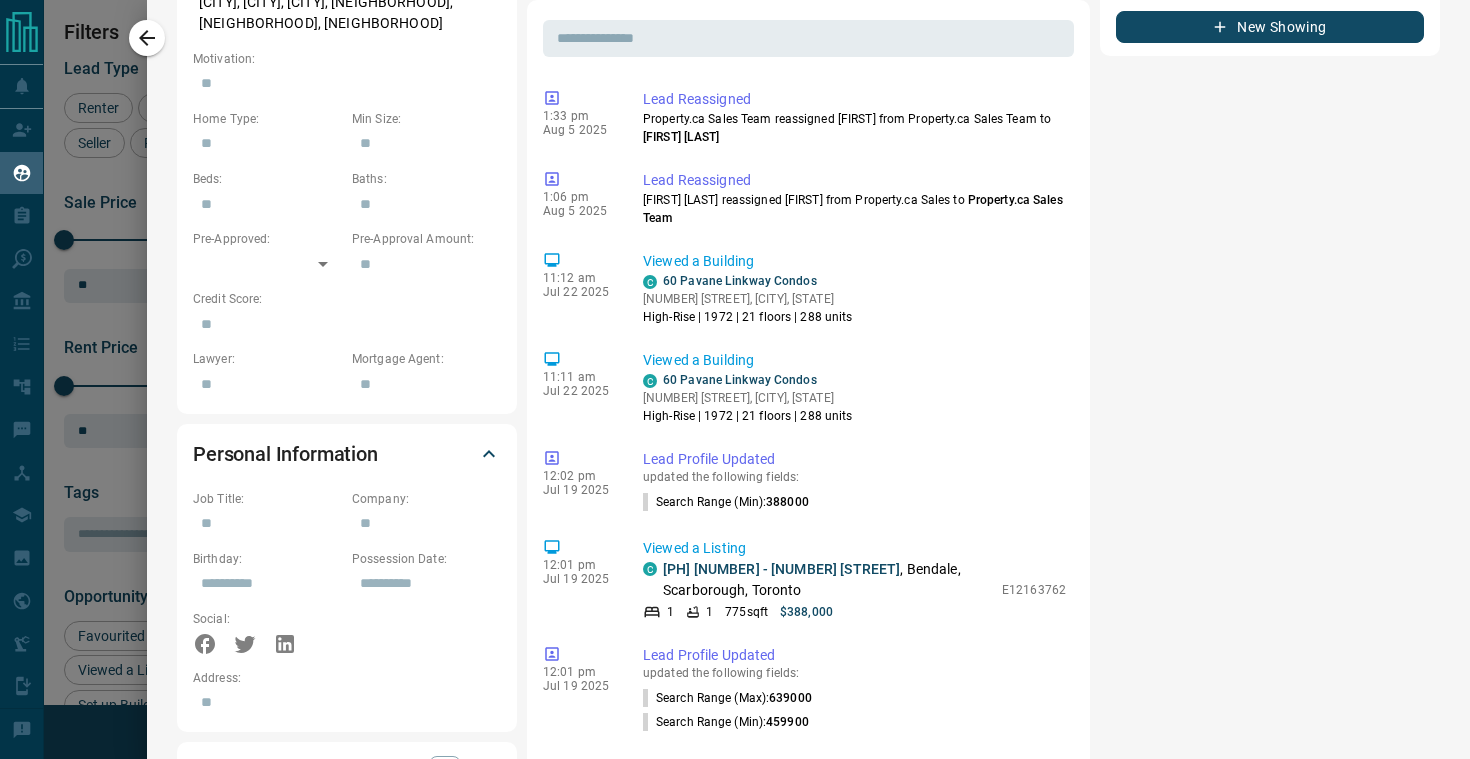 scroll, scrollTop: 1201, scrollLeft: 0, axis: vertical 